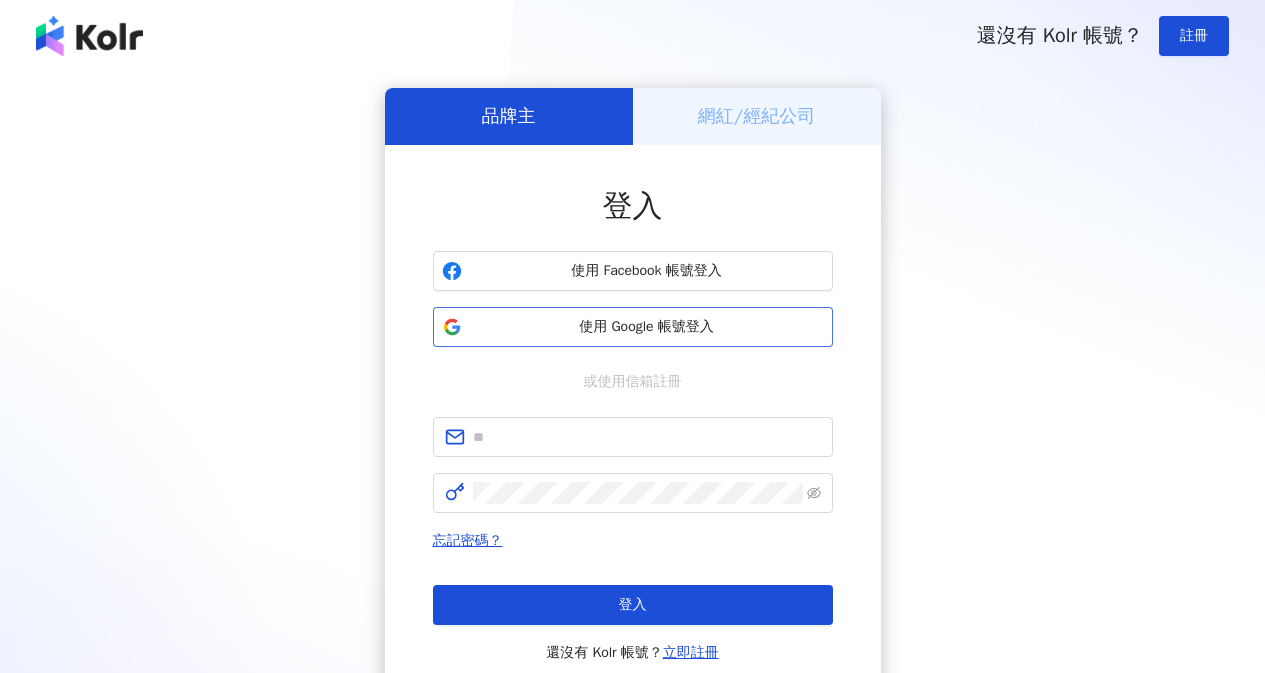scroll, scrollTop: 0, scrollLeft: 0, axis: both 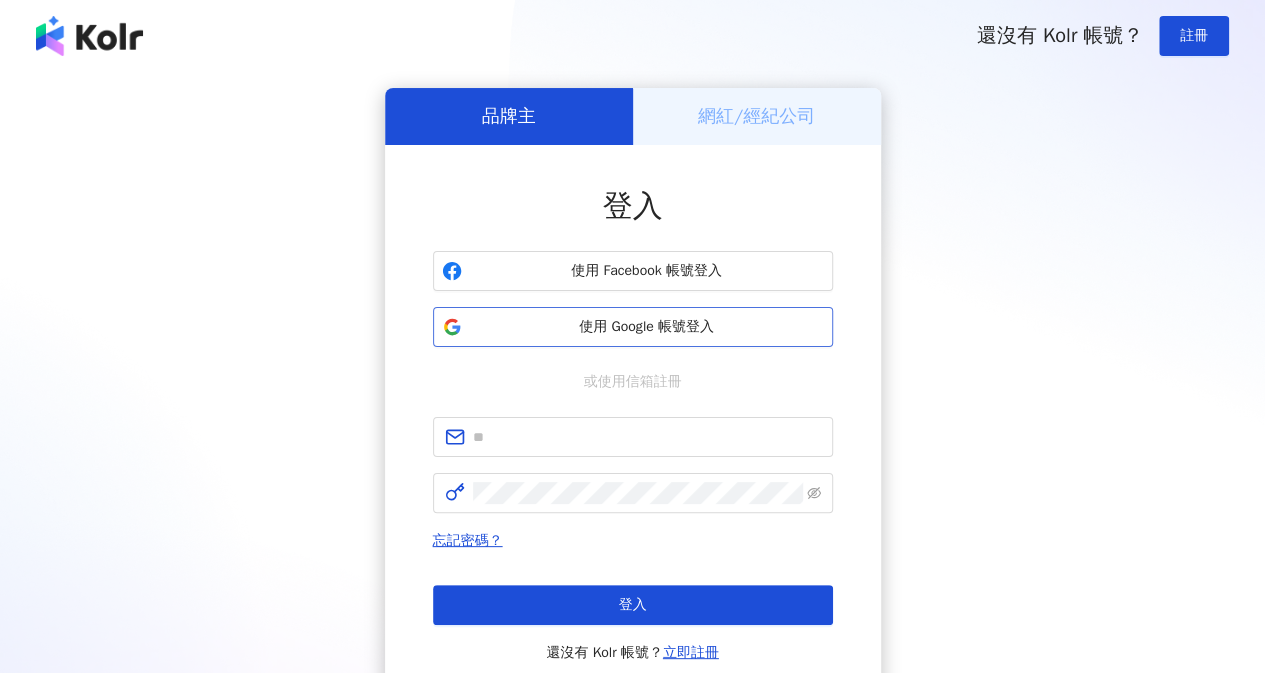 click on "使用 Google 帳號登入" at bounding box center (647, 327) 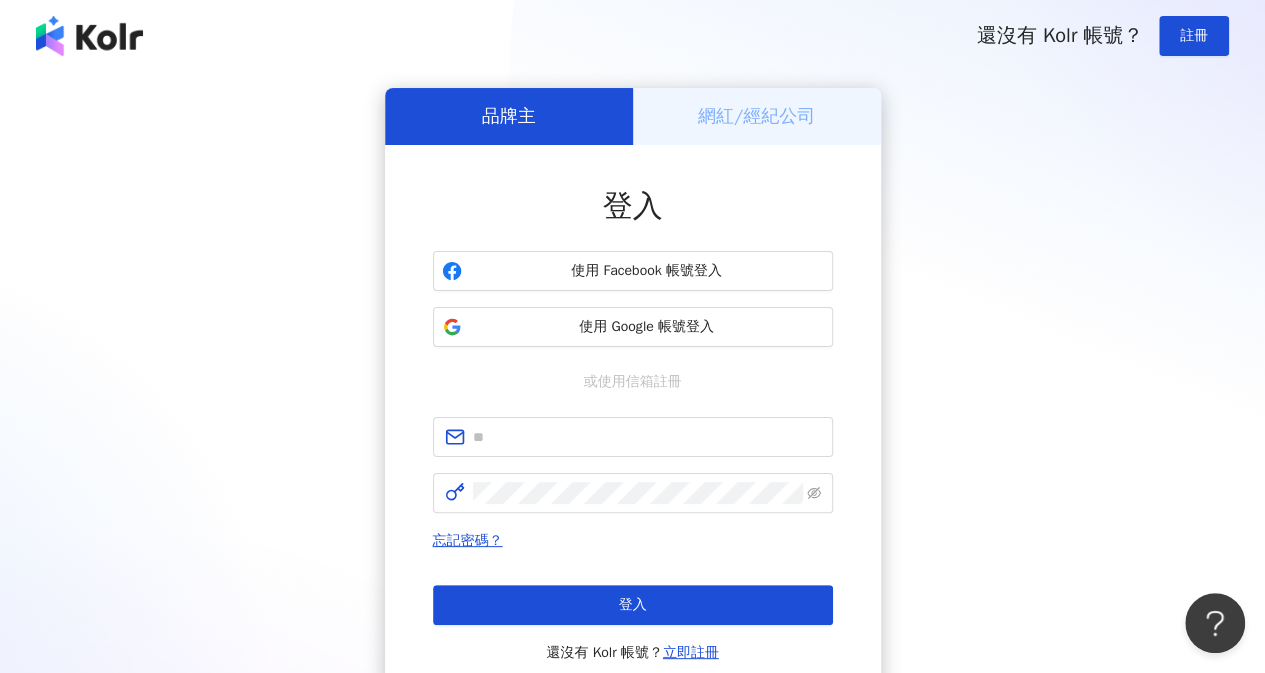 scroll, scrollTop: 0, scrollLeft: 0, axis: both 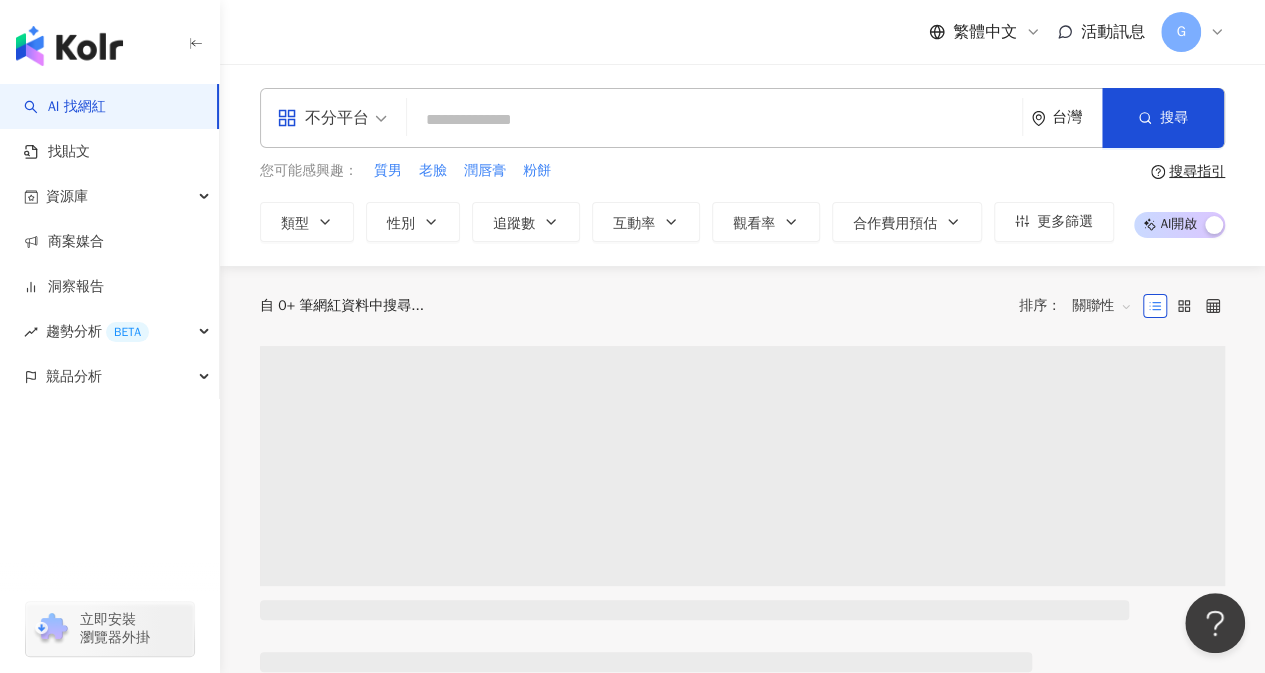 paste on "**********" 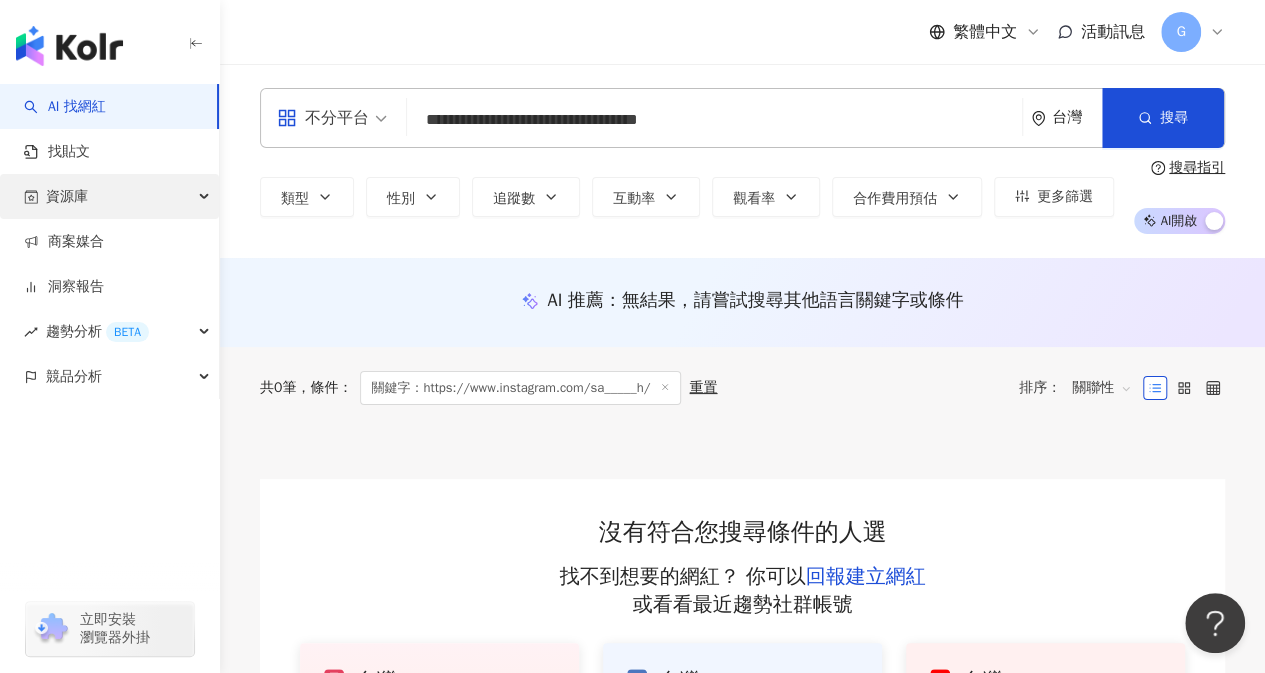 drag, startPoint x: 722, startPoint y: 121, endPoint x: 92, endPoint y: 191, distance: 633.87695 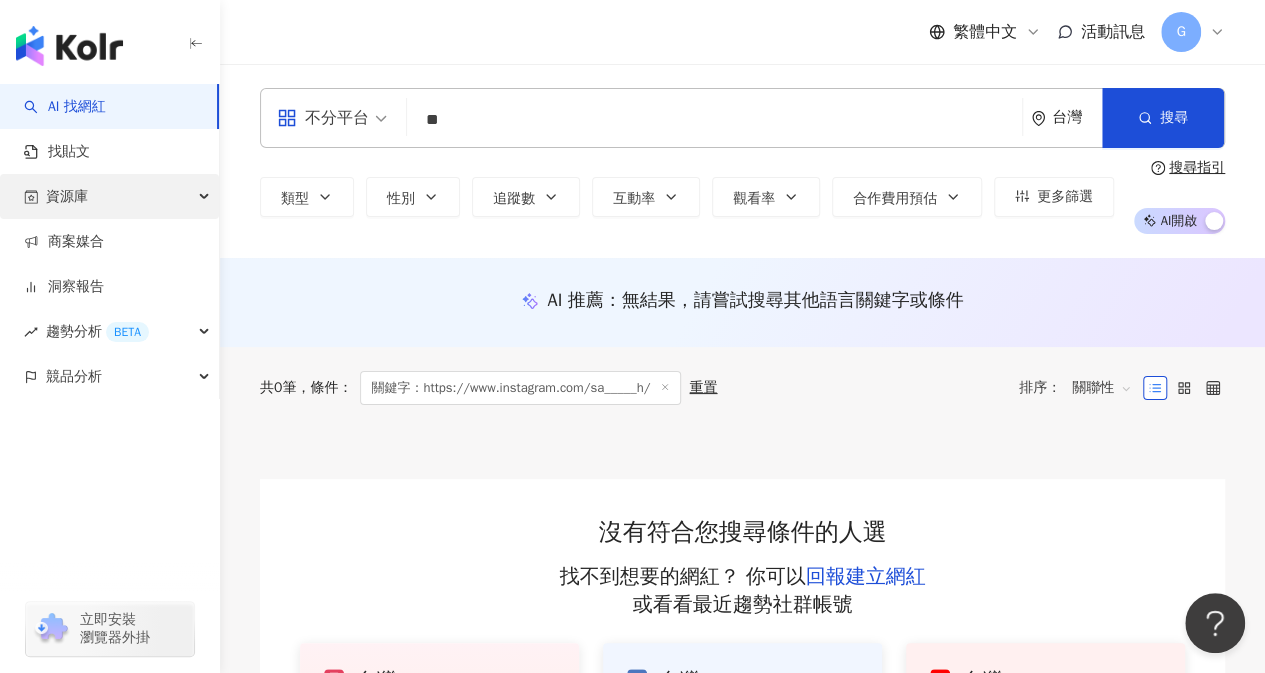 type on "*" 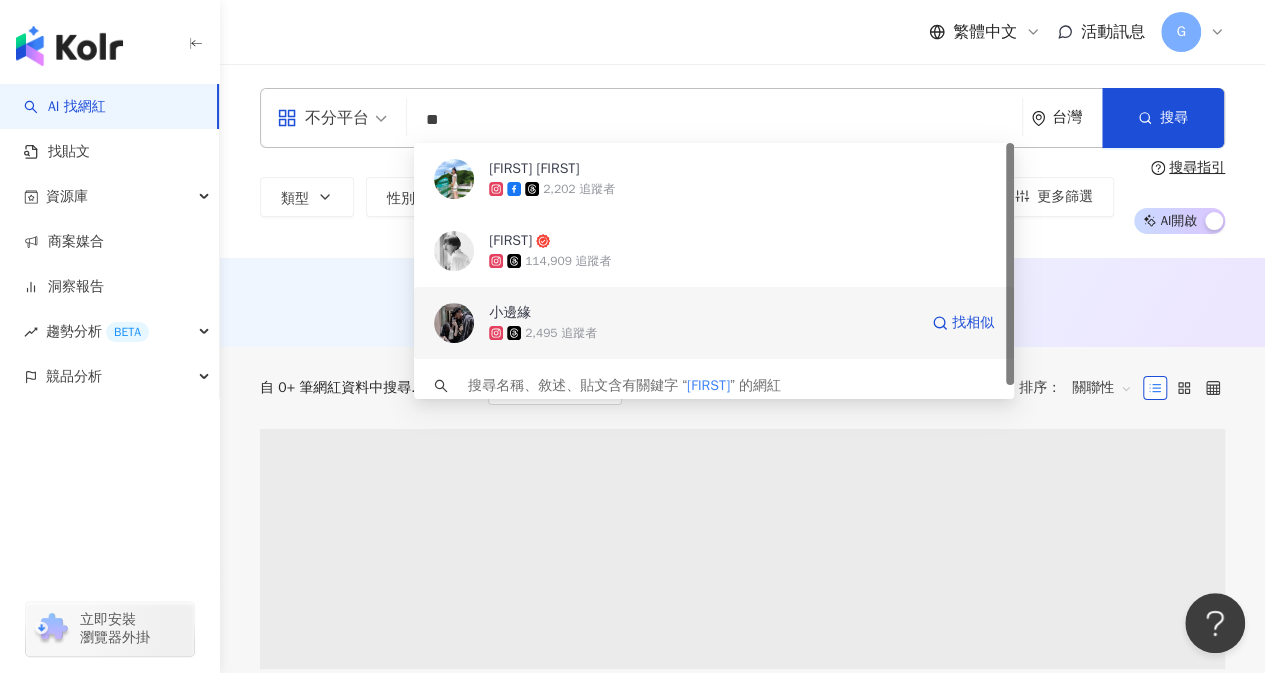click on "114,909   追蹤者" at bounding box center [741, 261] 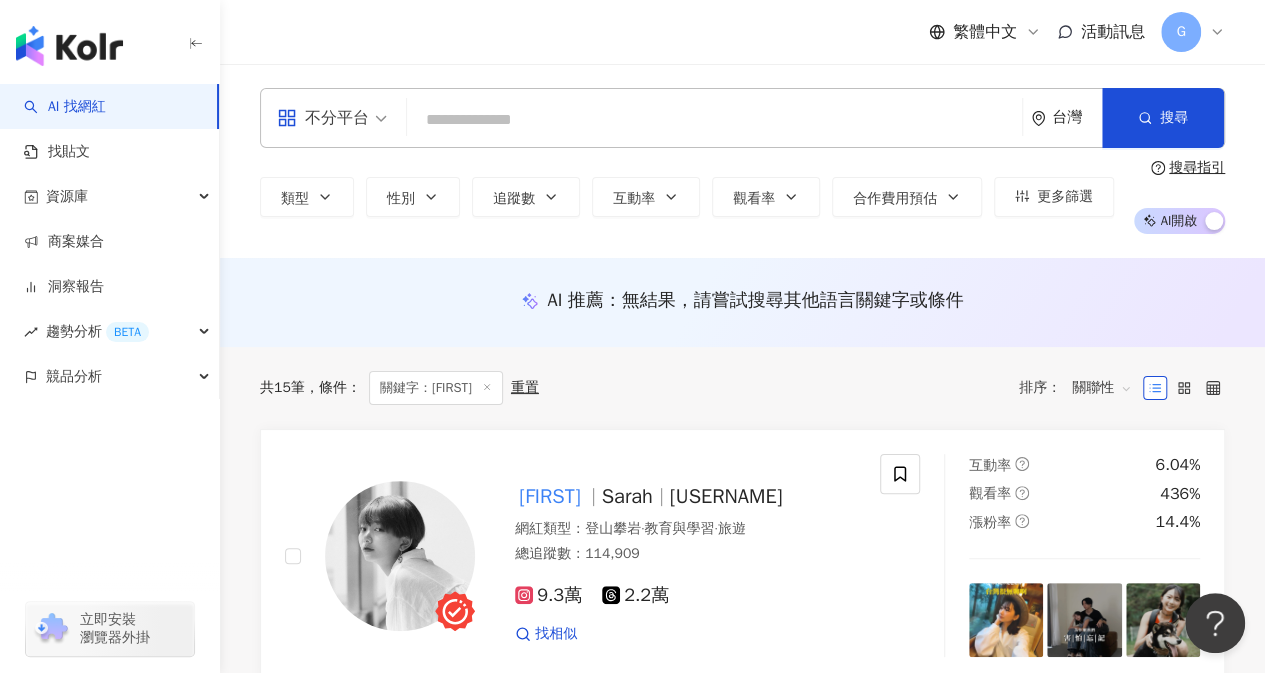 click at bounding box center [714, 120] 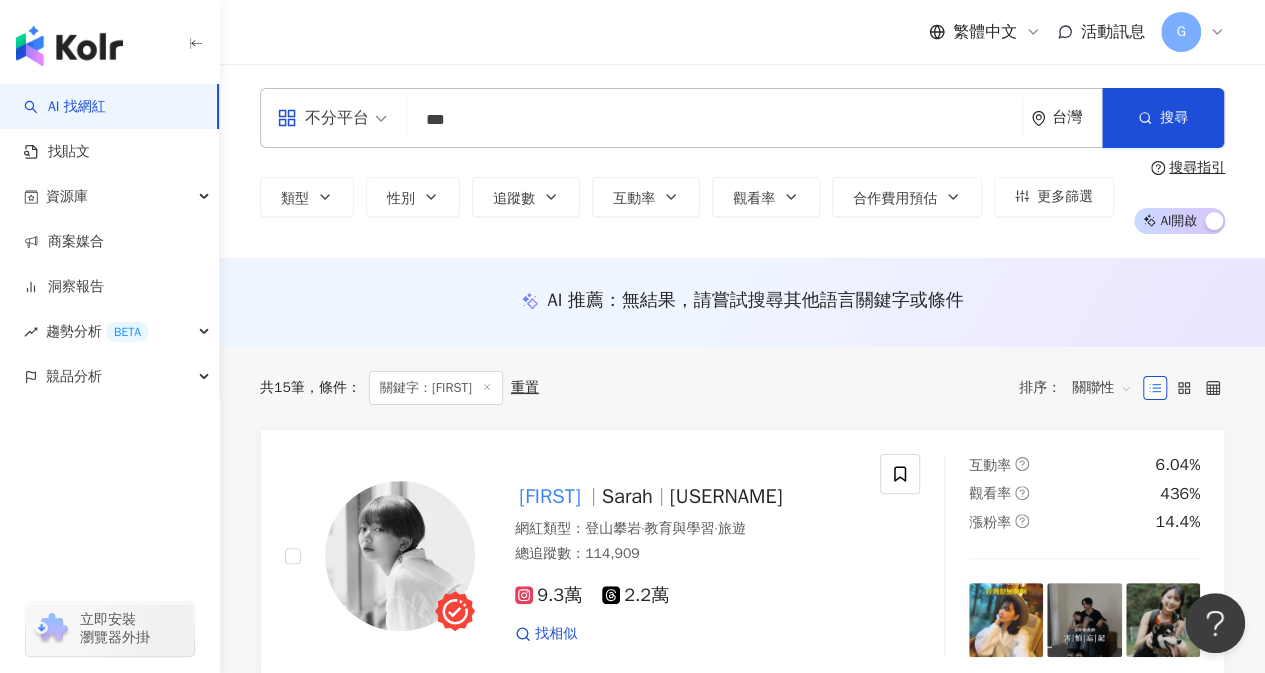 type on "**" 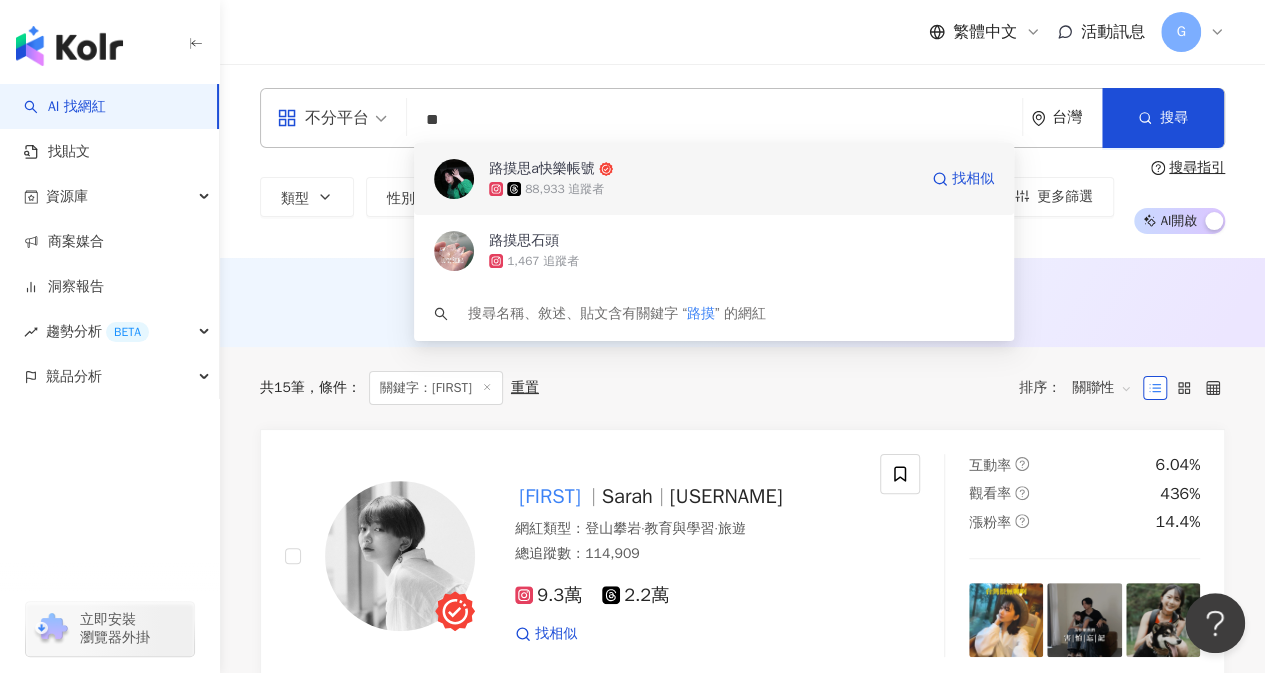 click on "88,933   追蹤者" at bounding box center (703, 189) 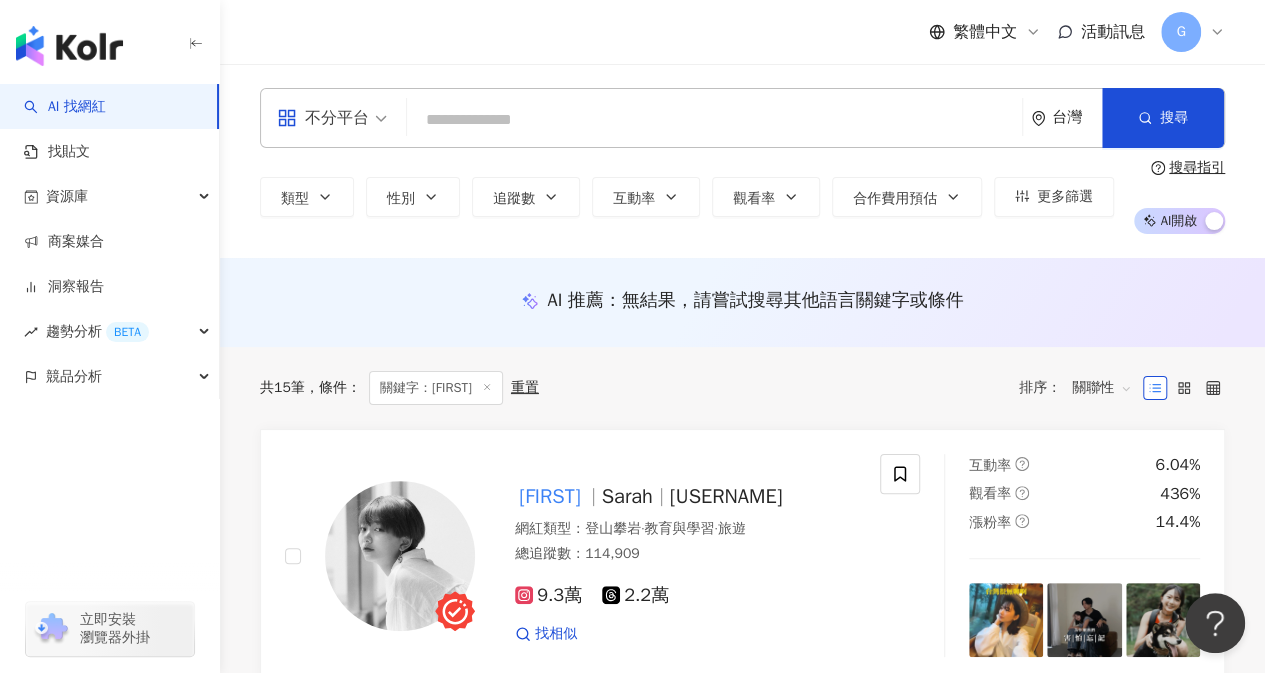 paste on "**********" 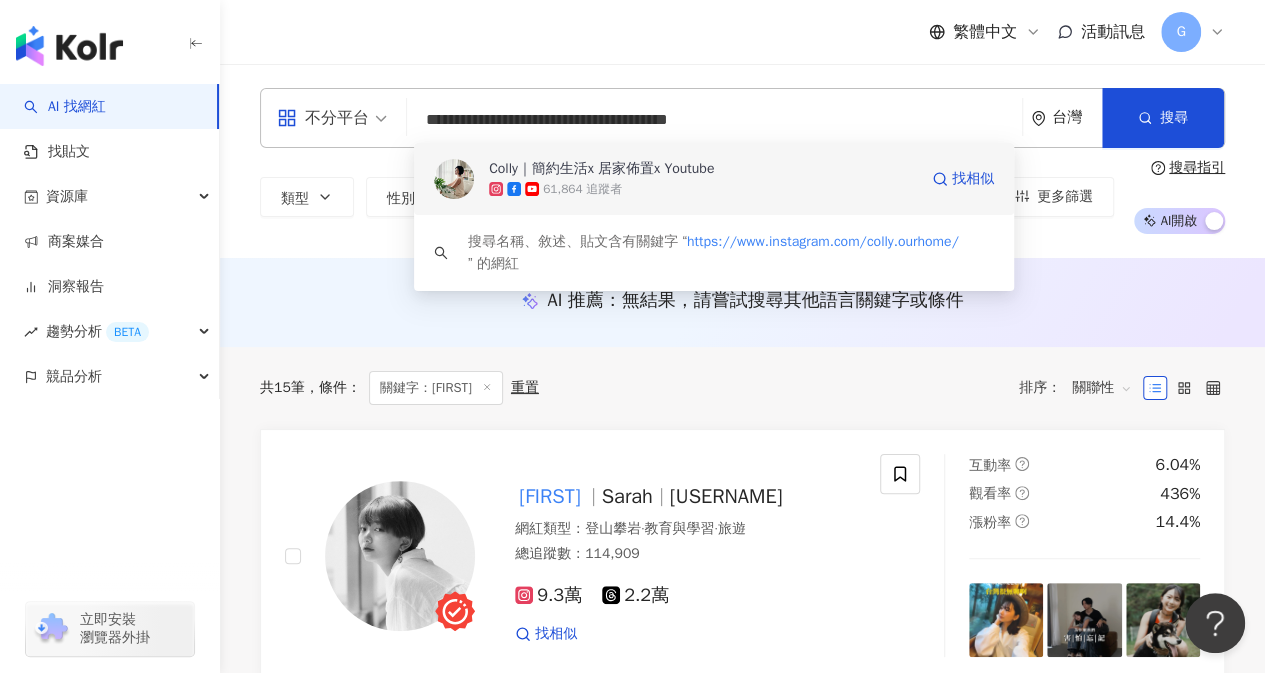 click on "Colly｜簡約生活x 居家佈置x Youtube" at bounding box center (601, 169) 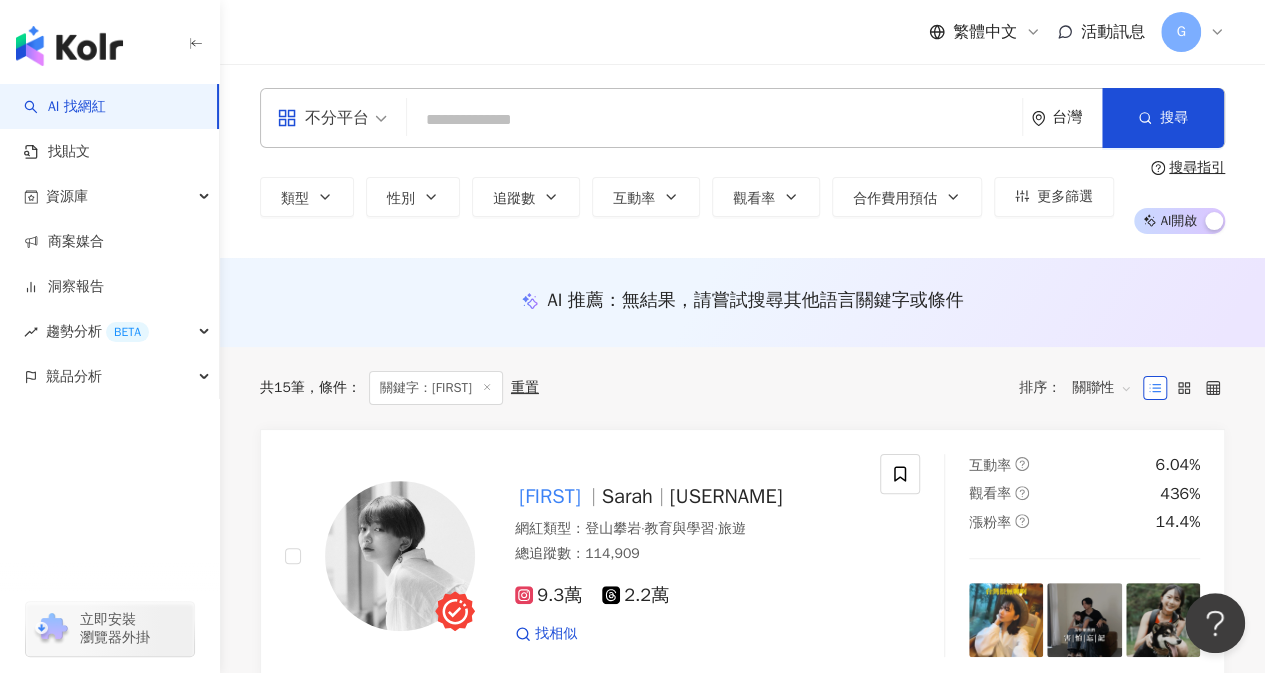 click at bounding box center (714, 120) 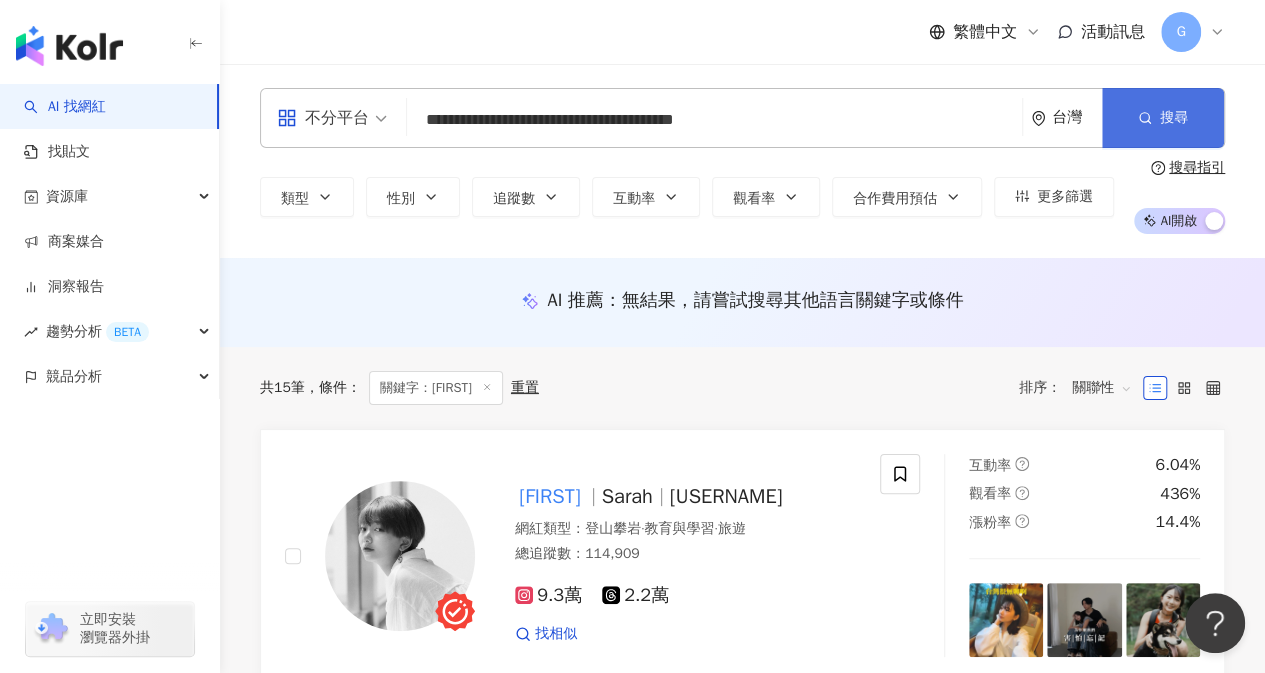 click on "搜尋" at bounding box center [1174, 118] 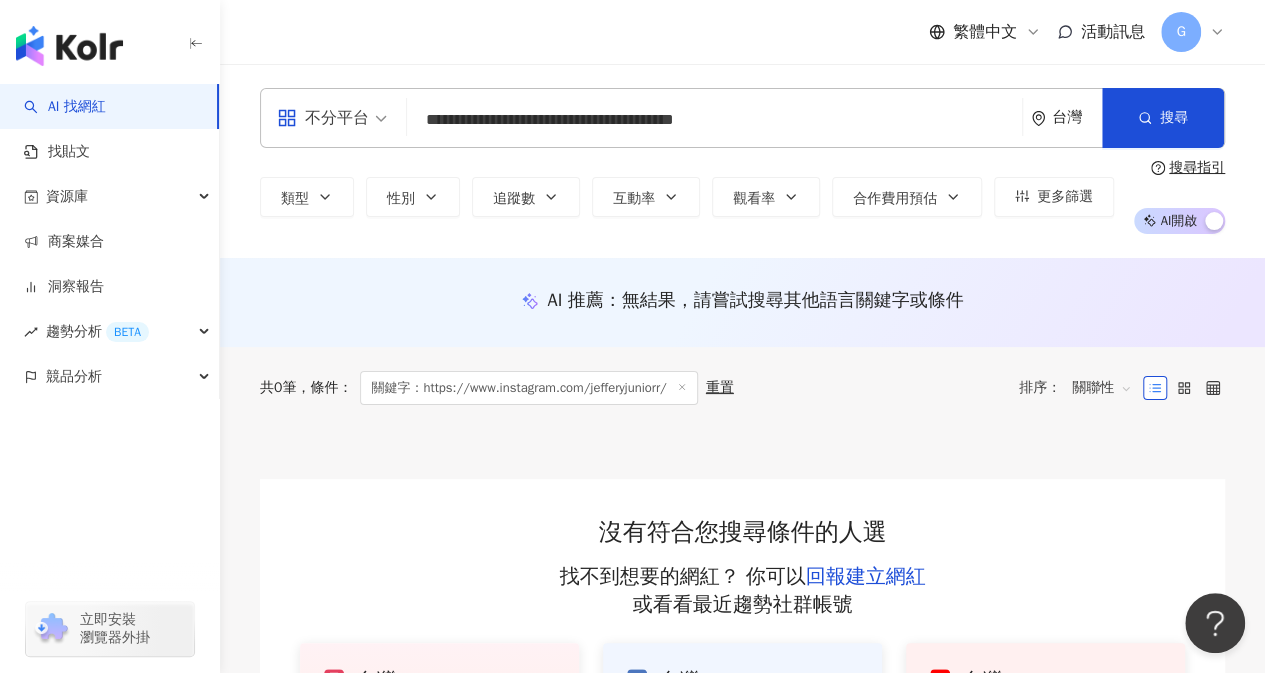 drag, startPoint x: 768, startPoint y: 125, endPoint x: 171, endPoint y: 56, distance: 600.9742 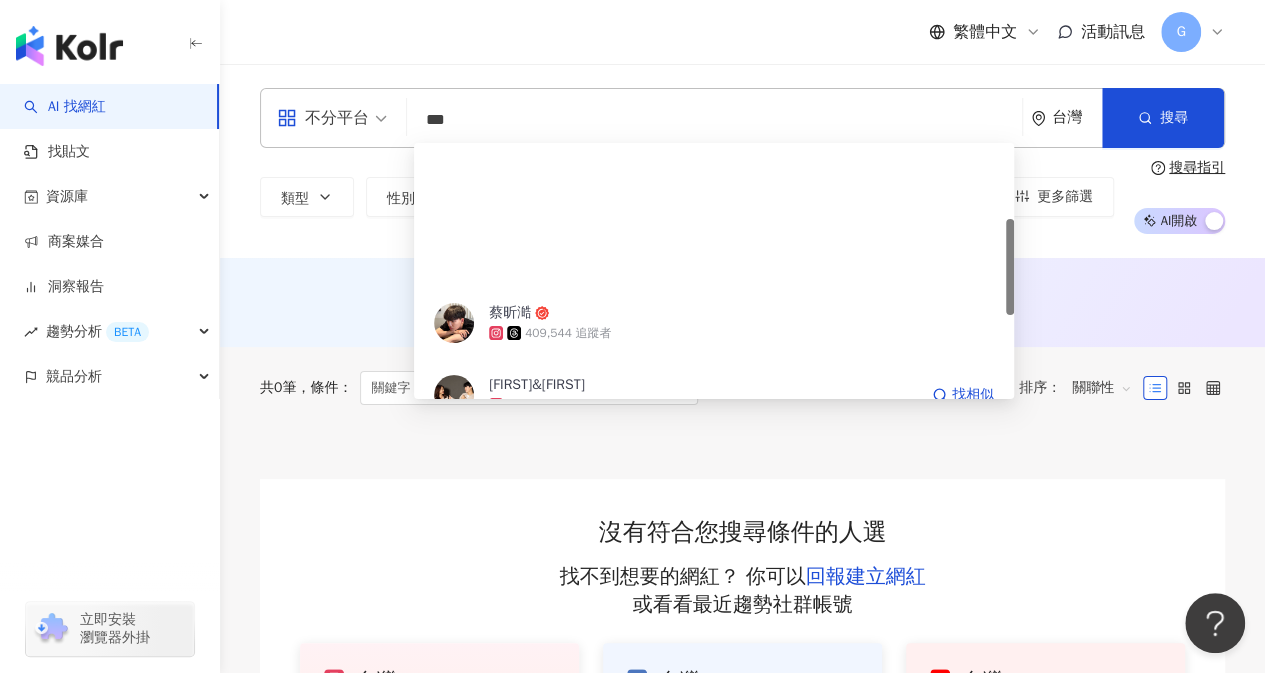 scroll, scrollTop: 200, scrollLeft: 0, axis: vertical 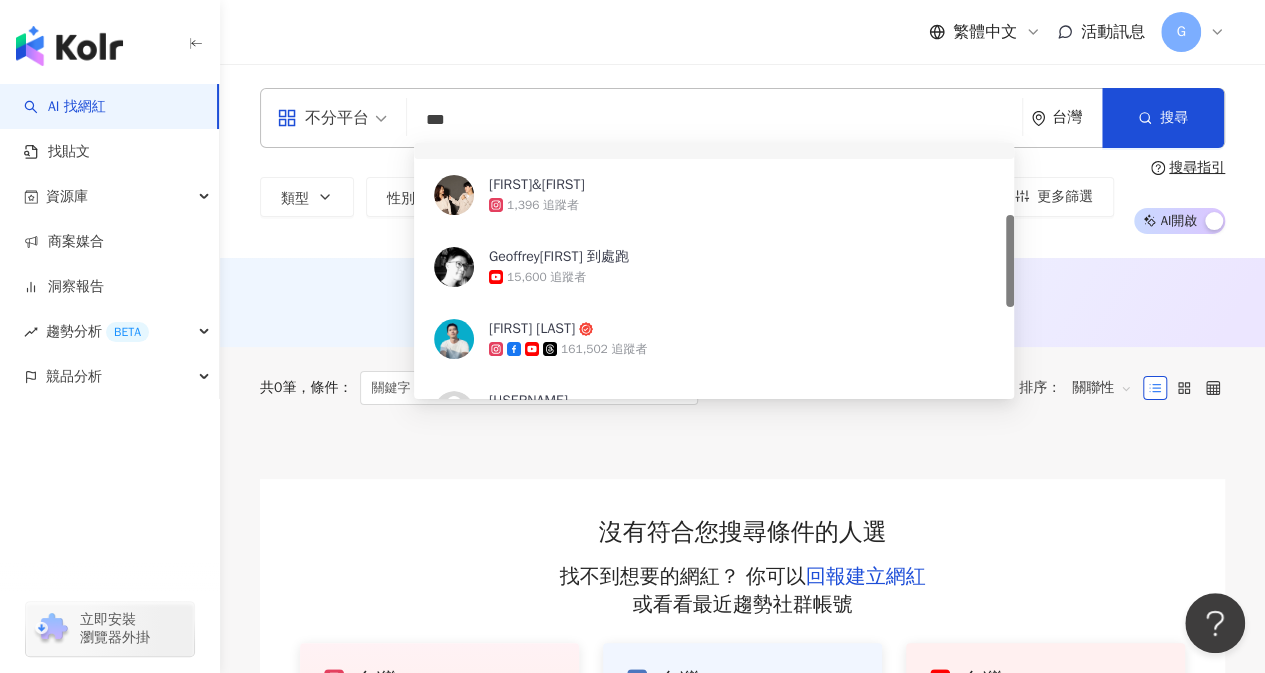 drag, startPoint x: 554, startPoint y: 105, endPoint x: 196, endPoint y: 88, distance: 358.4034 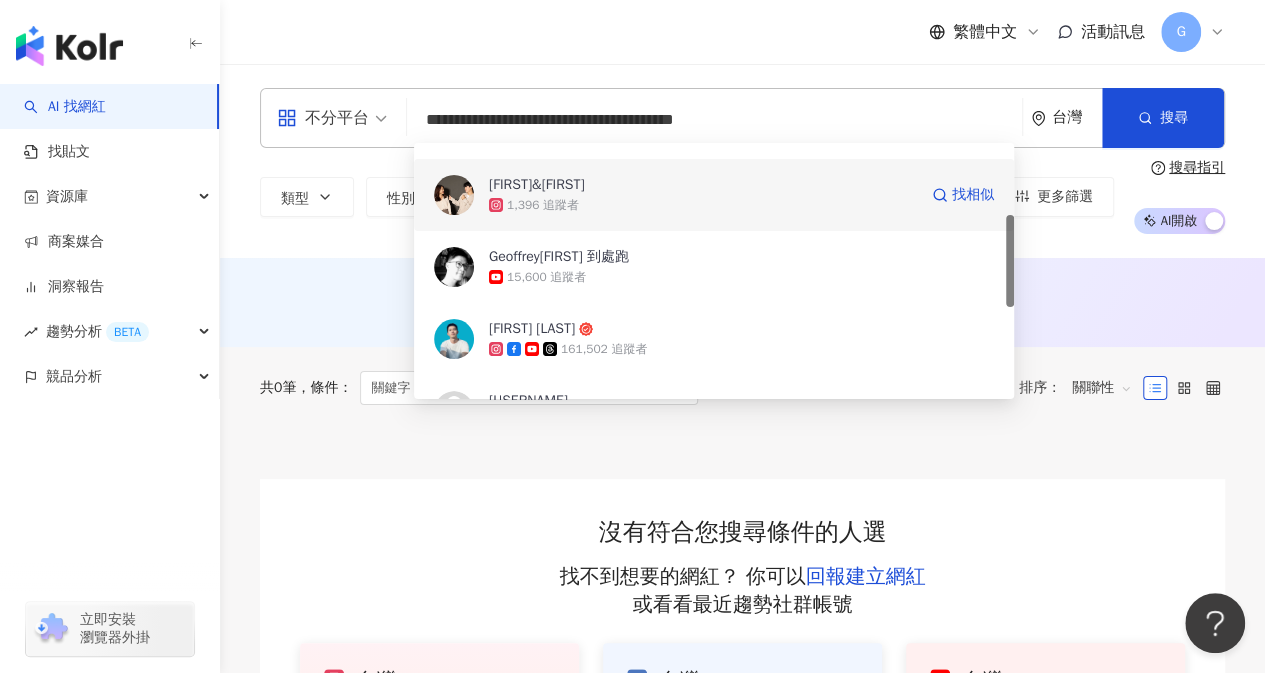 scroll, scrollTop: 0, scrollLeft: 0, axis: both 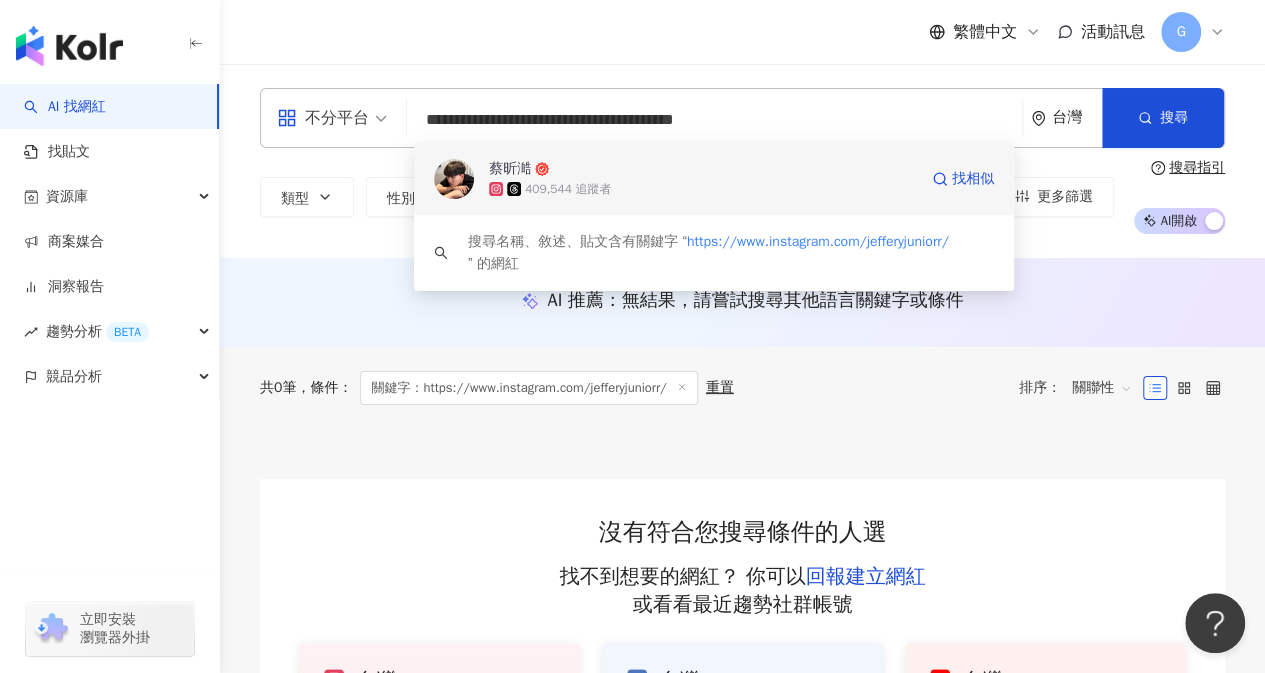 click on "409,544   追蹤者" at bounding box center (568, 189) 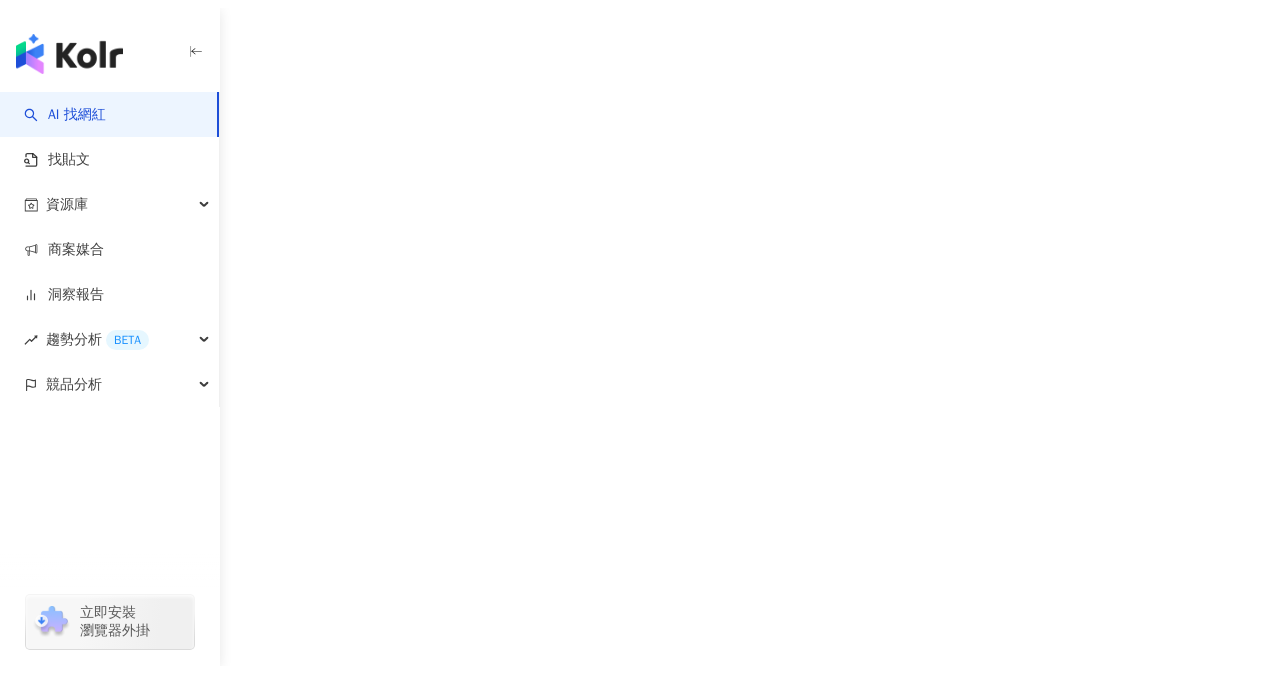 scroll, scrollTop: 0, scrollLeft: 0, axis: both 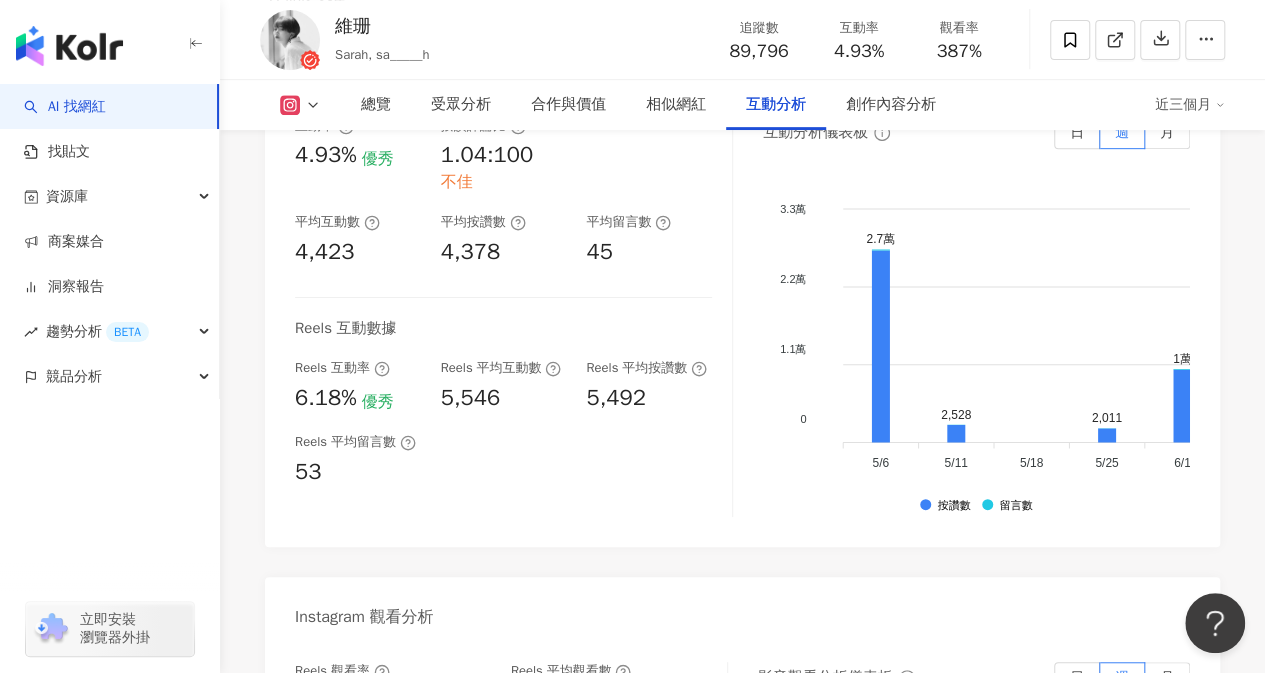 click on "Reels 互動數據" at bounding box center [503, 328] 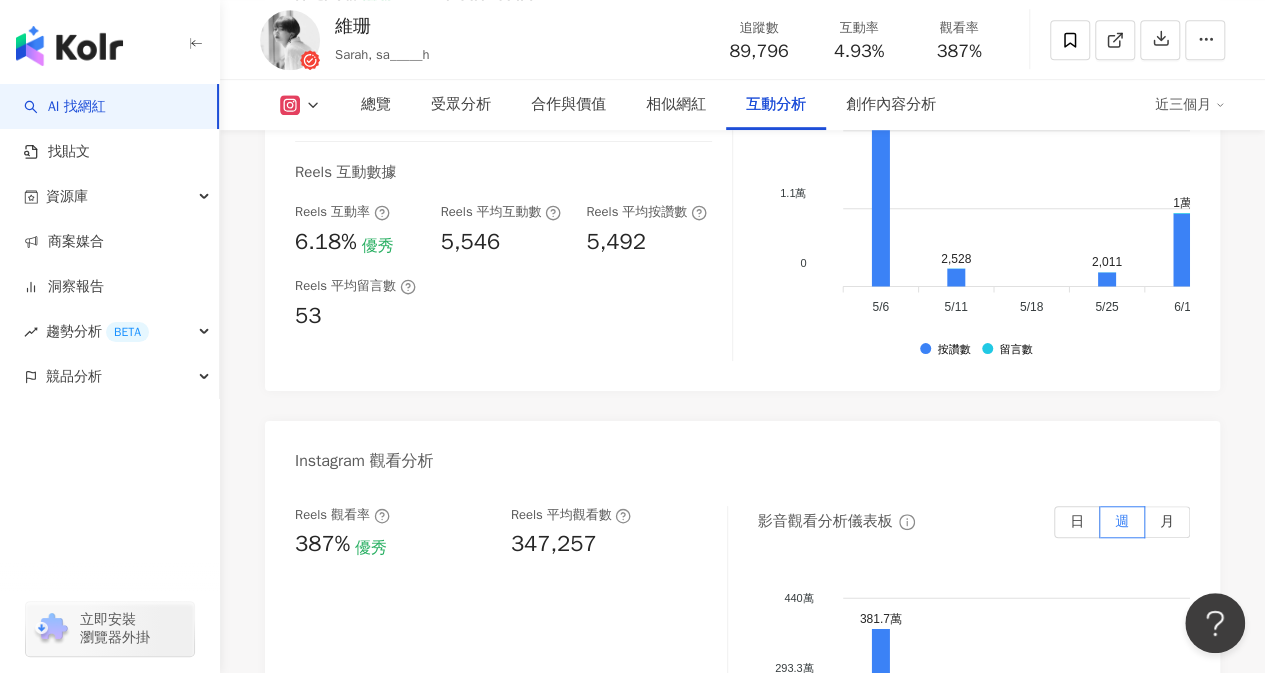 scroll, scrollTop: 4200, scrollLeft: 0, axis: vertical 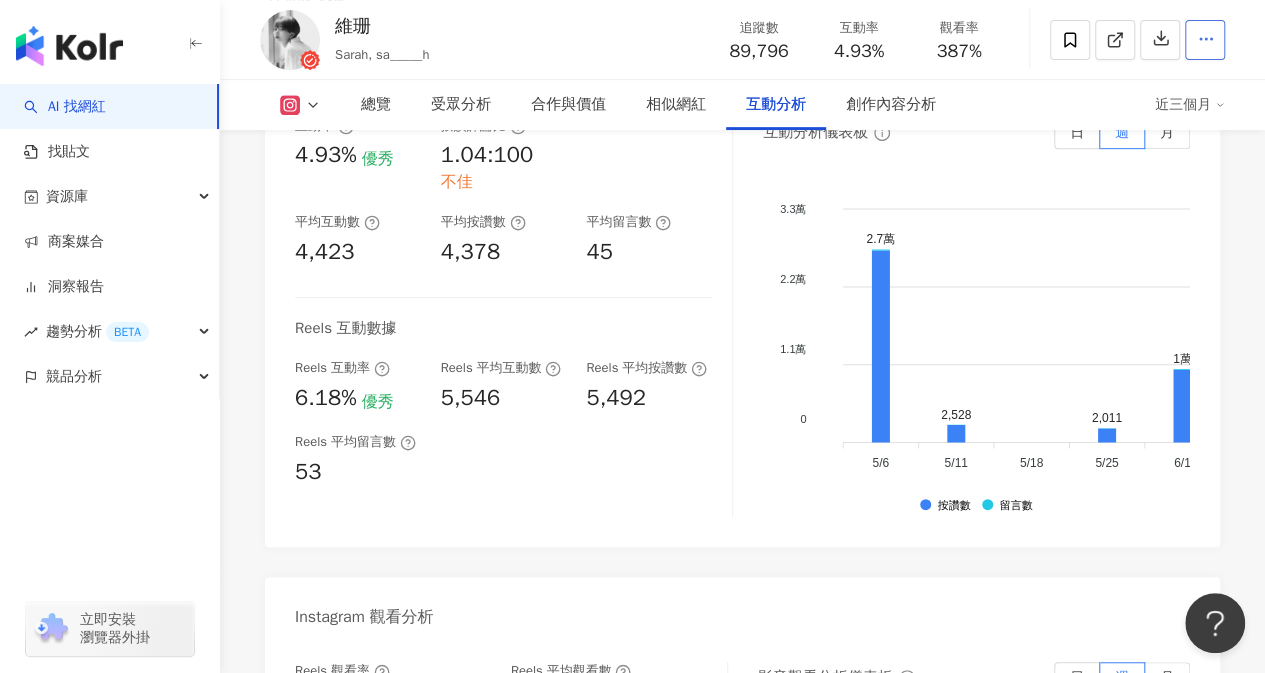 click 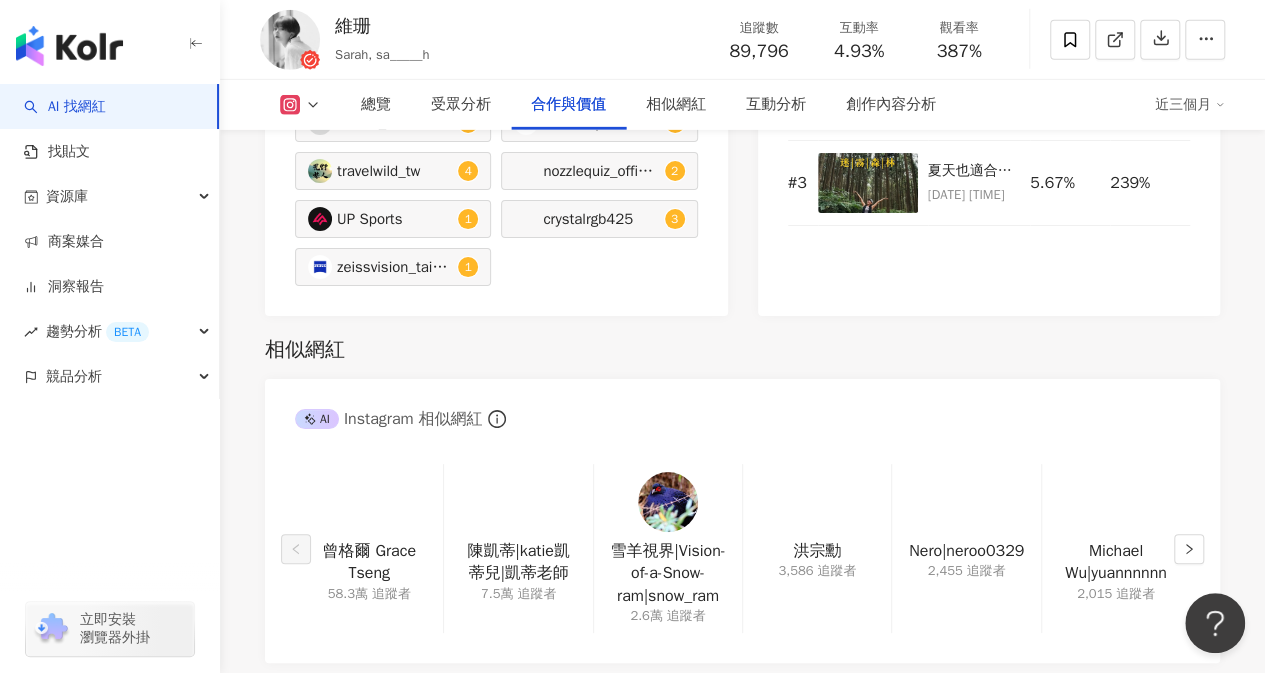 scroll, scrollTop: 3211, scrollLeft: 0, axis: vertical 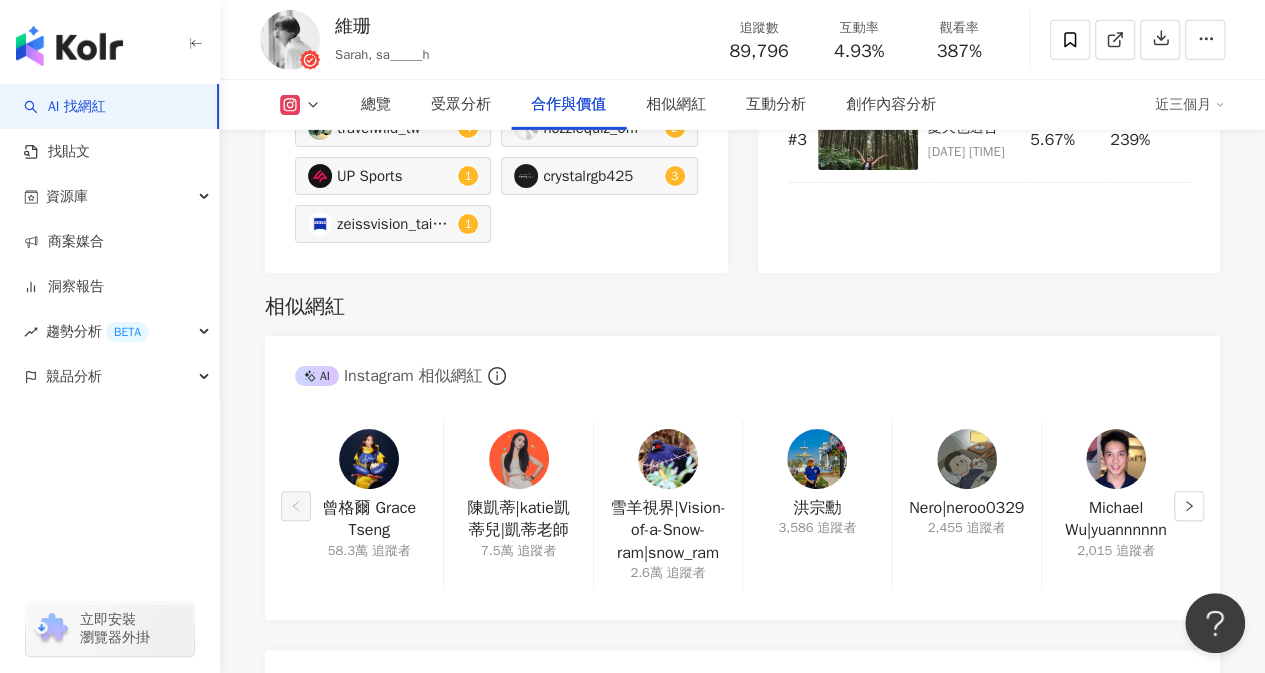 drag, startPoint x: 874, startPoint y: 623, endPoint x: 860, endPoint y: 649, distance: 29.529646 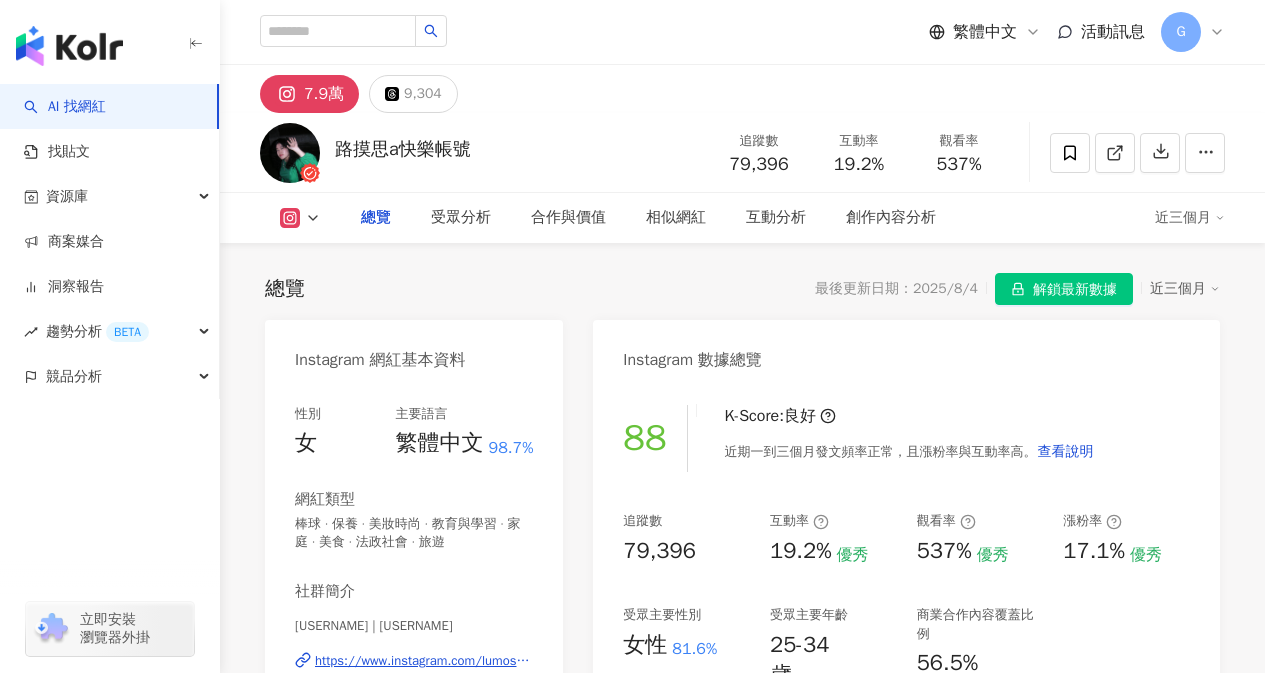 scroll, scrollTop: 0, scrollLeft: 0, axis: both 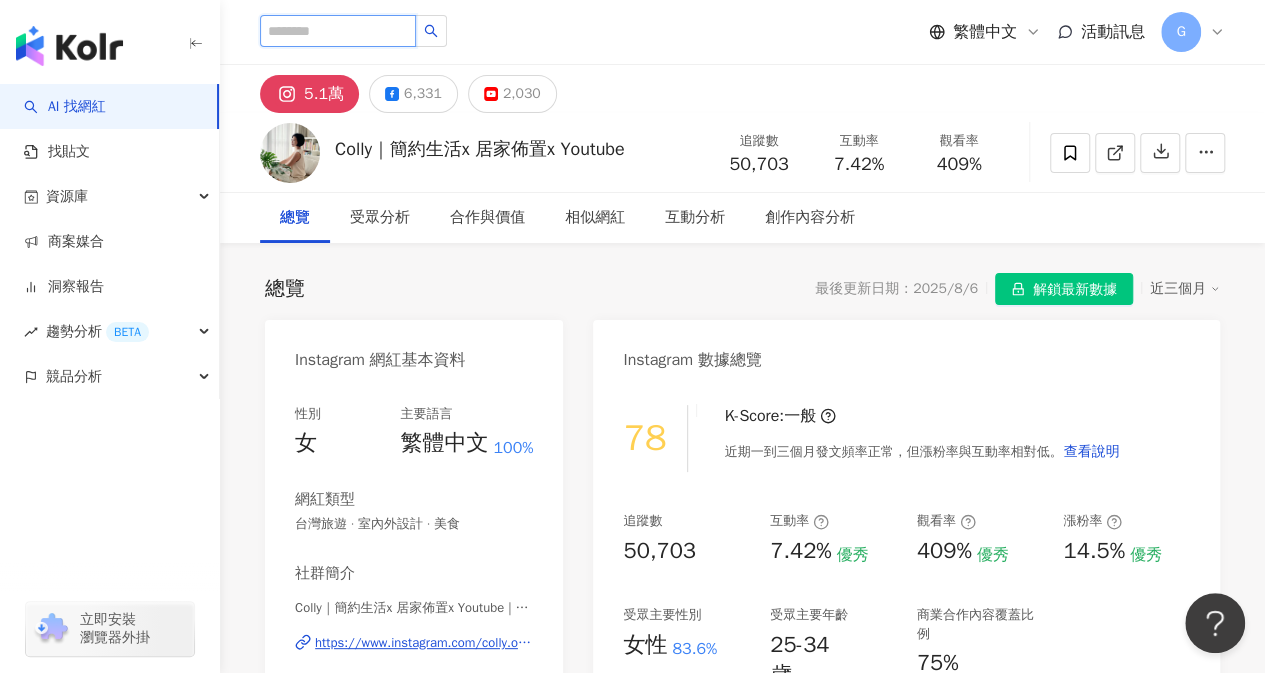 click at bounding box center [338, 31] 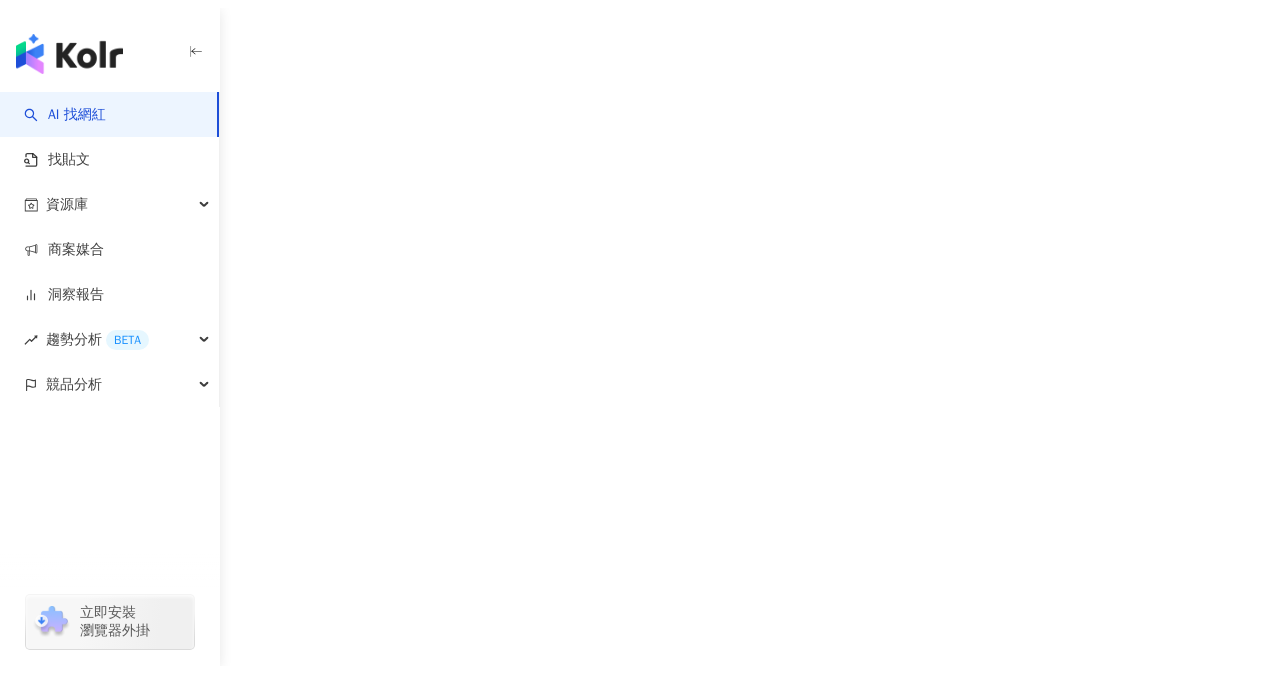 scroll, scrollTop: 0, scrollLeft: 0, axis: both 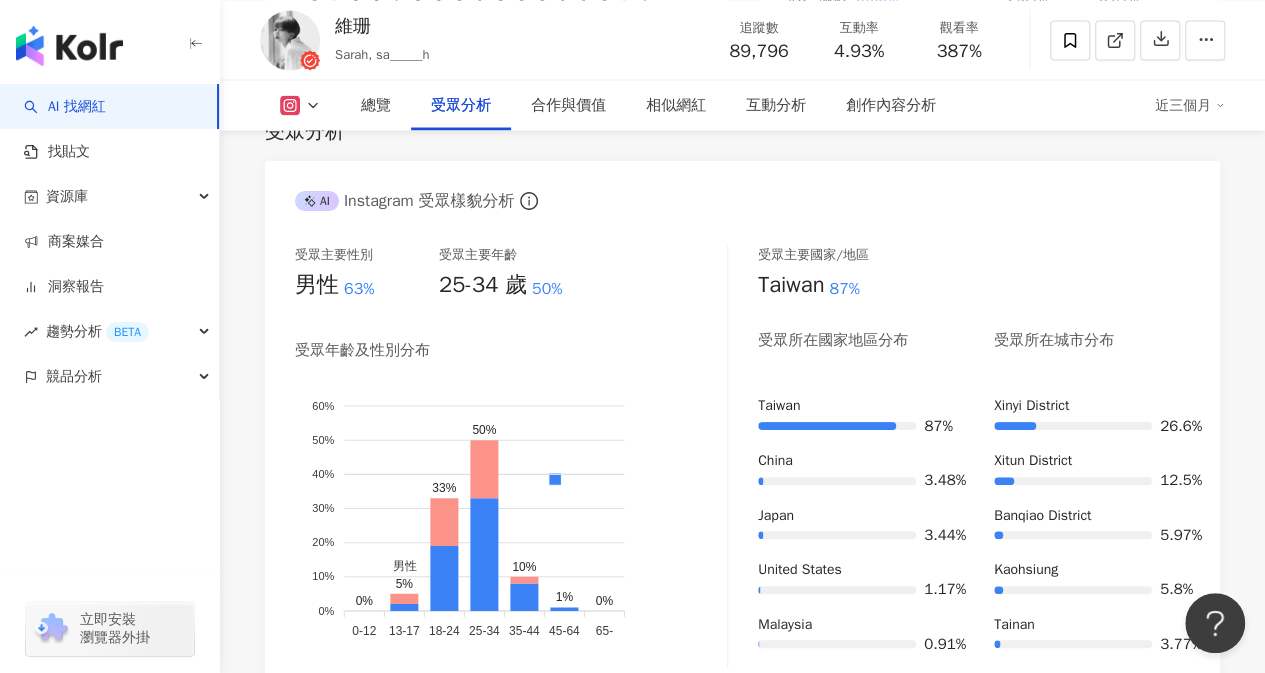 click at bounding box center (69, 46) 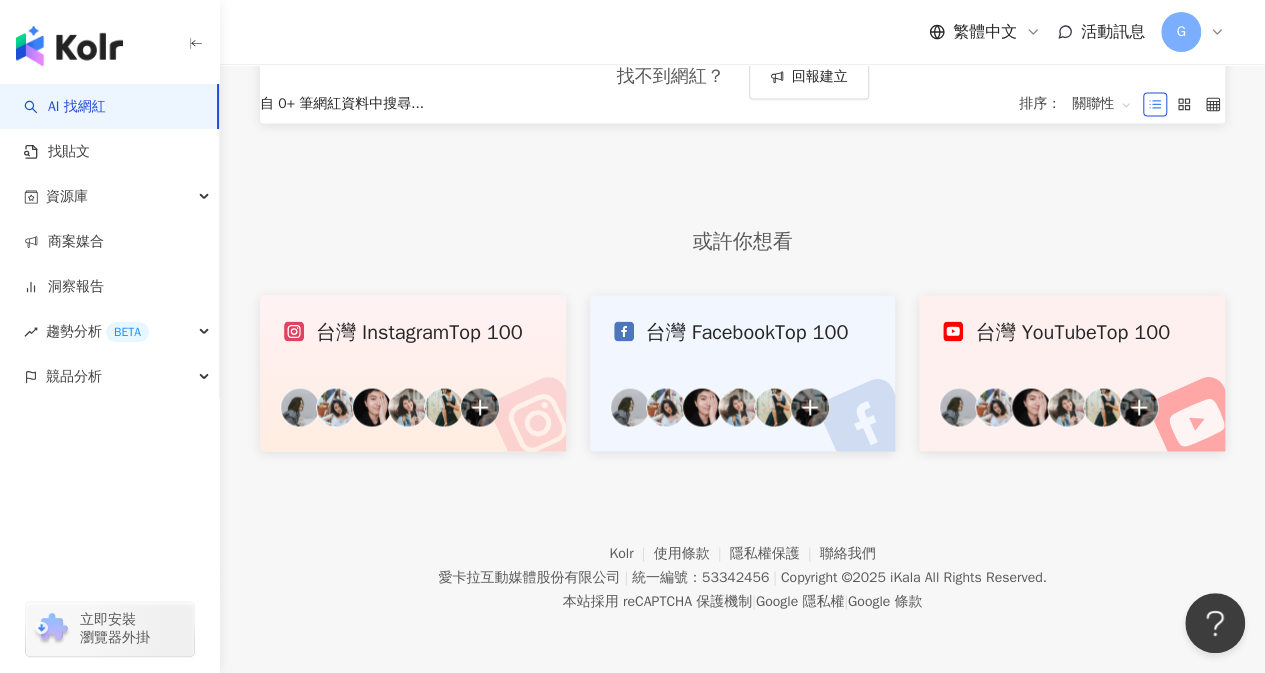 scroll, scrollTop: 0, scrollLeft: 0, axis: both 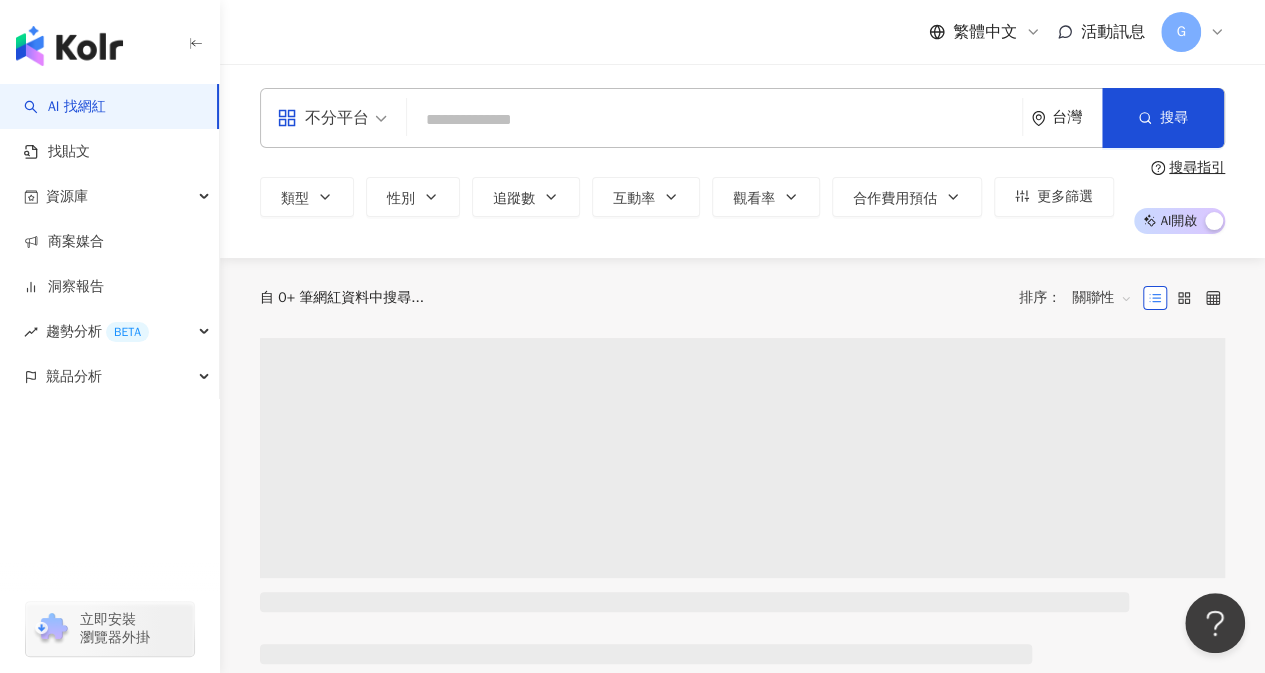 click on "G" at bounding box center (1181, 32) 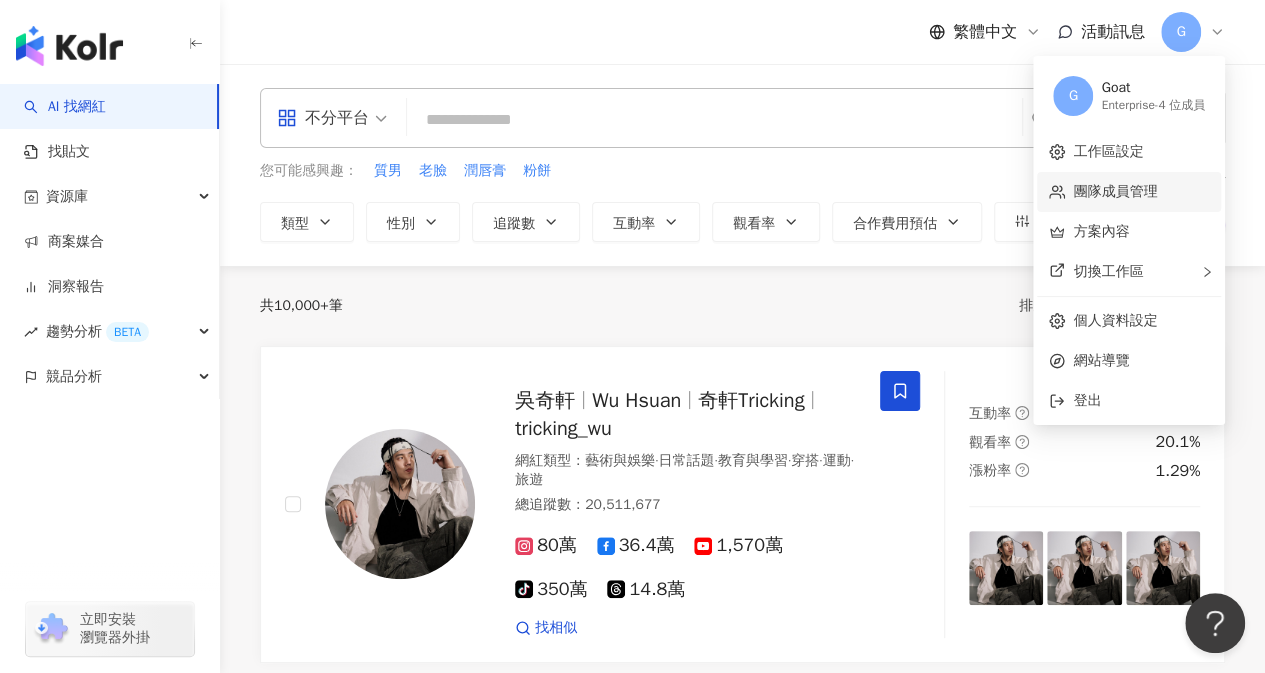 click on "團隊成員管理" at bounding box center [1115, 191] 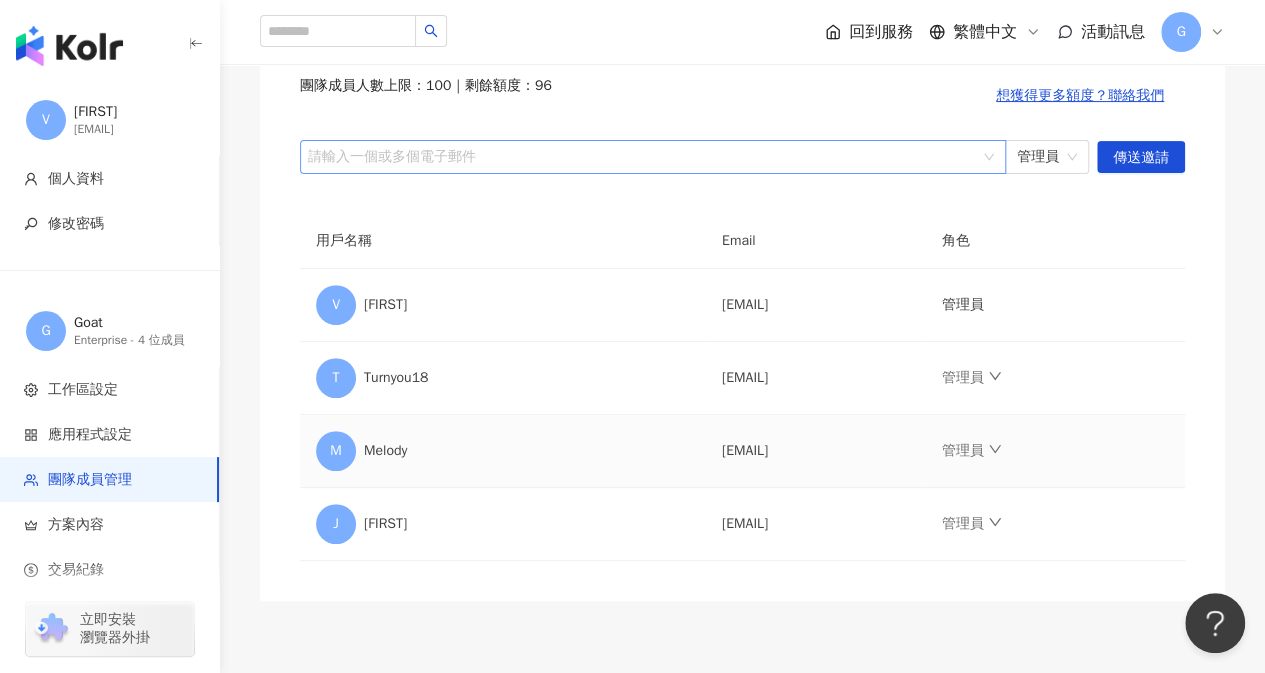 scroll, scrollTop: 100, scrollLeft: 0, axis: vertical 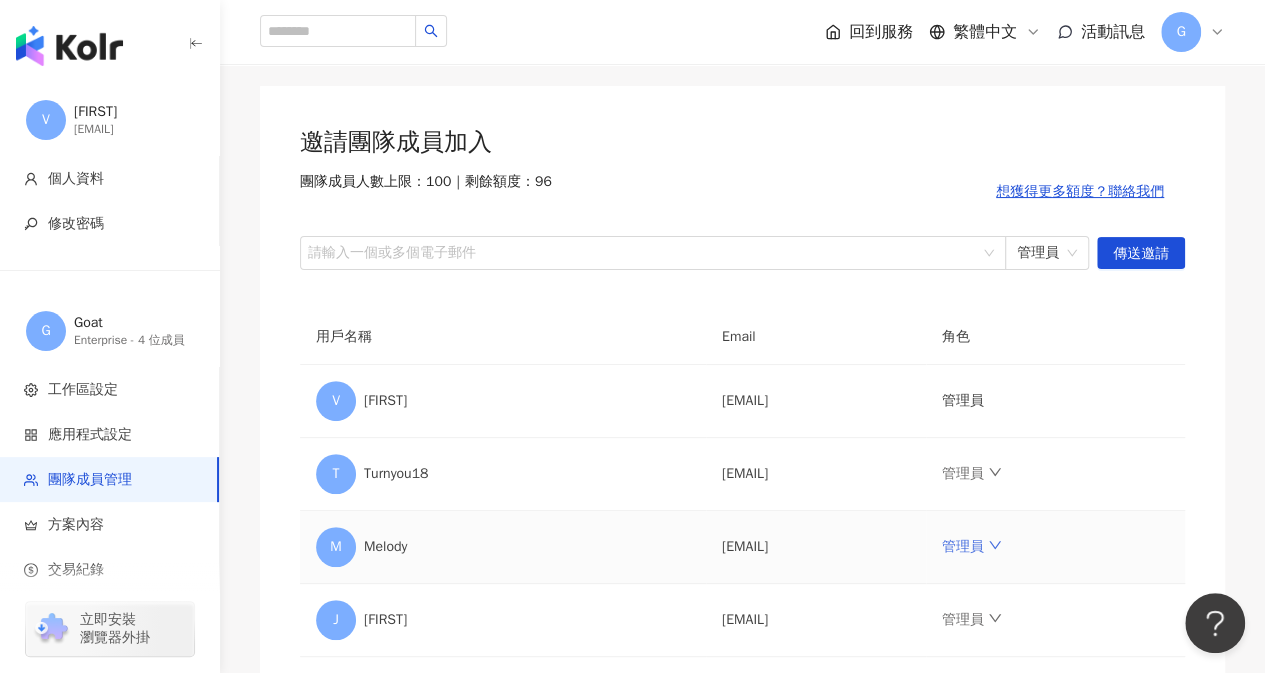click on "管理員" at bounding box center [972, 546] 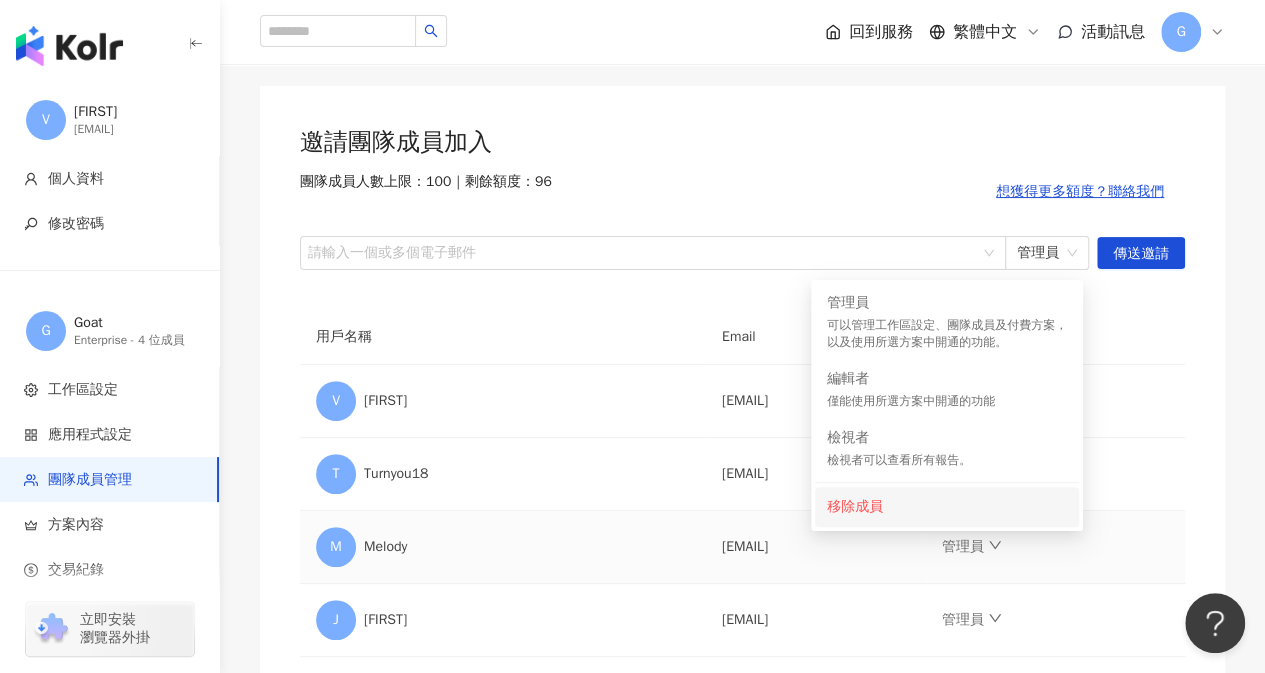 click on "移除成員" at bounding box center (947, 507) 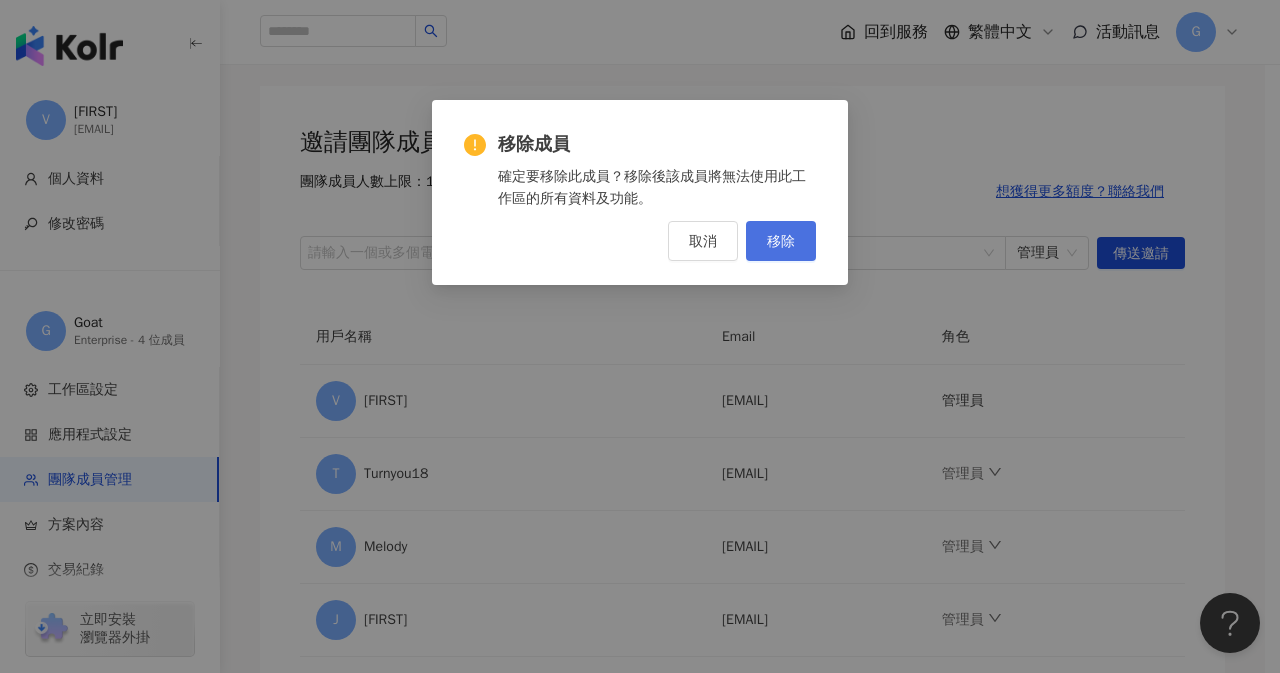 click on "移除" at bounding box center (781, 241) 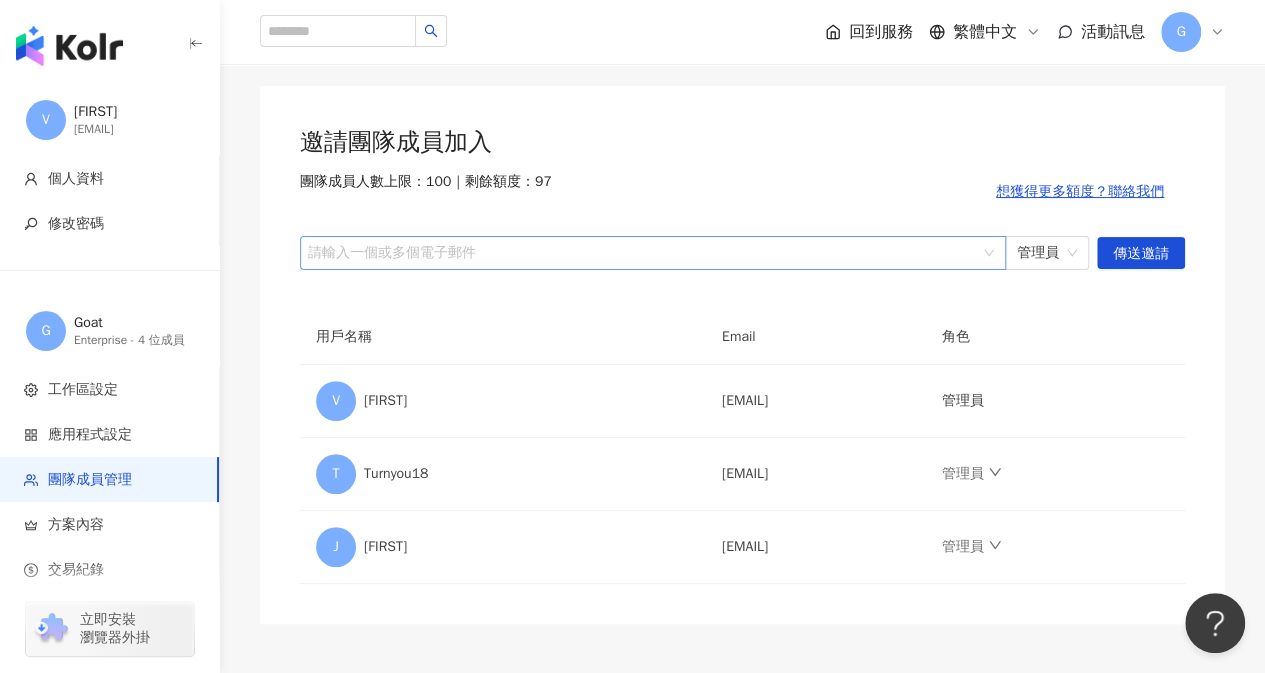 click on "請輸入一個或多個電子郵件" at bounding box center (653, 253) 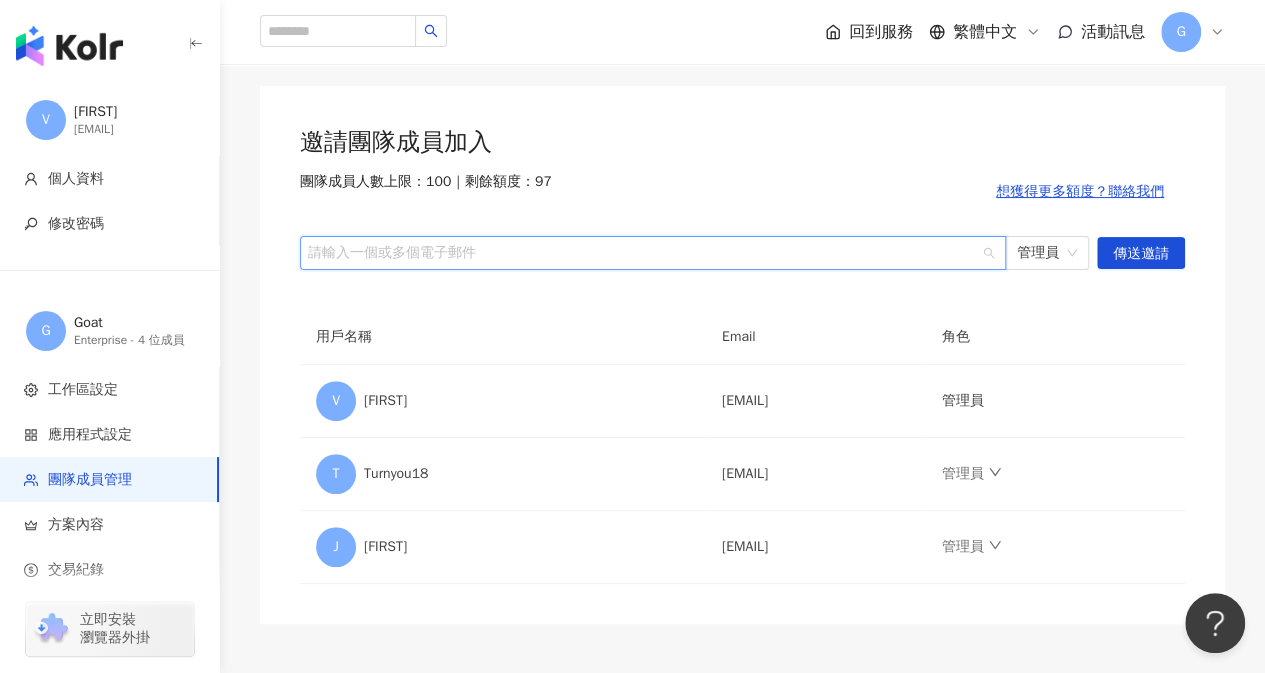 type on "*" 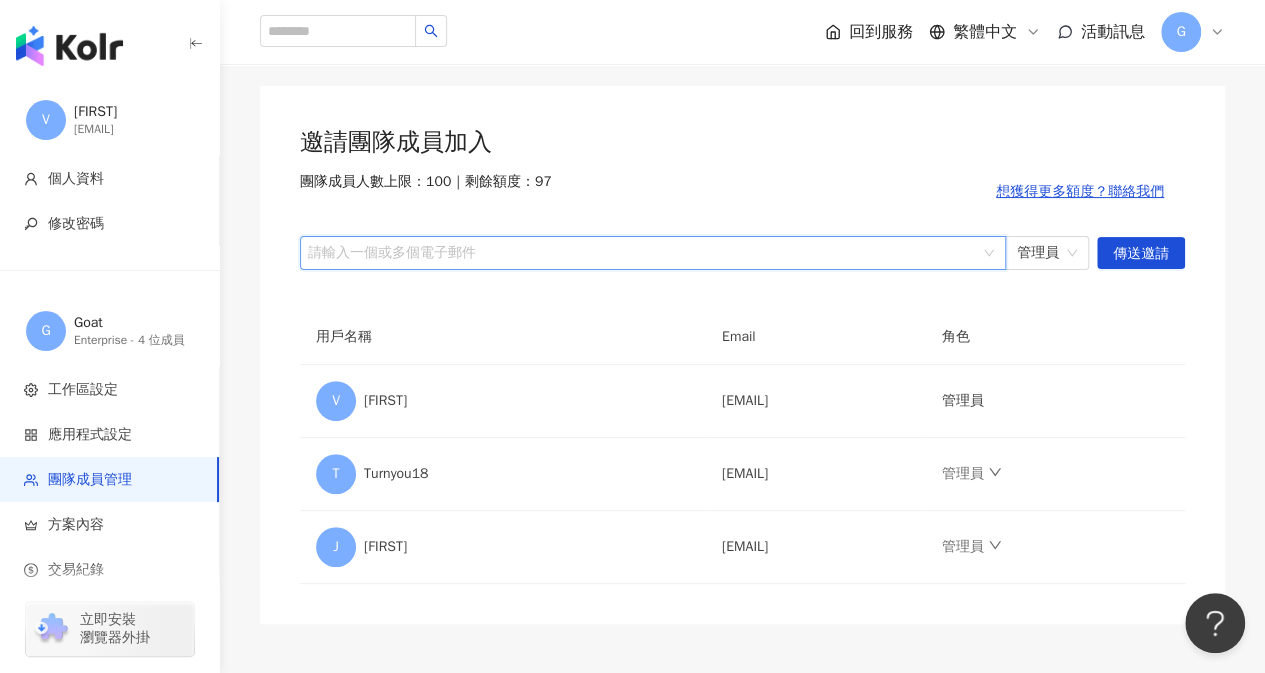 paste on "**********" 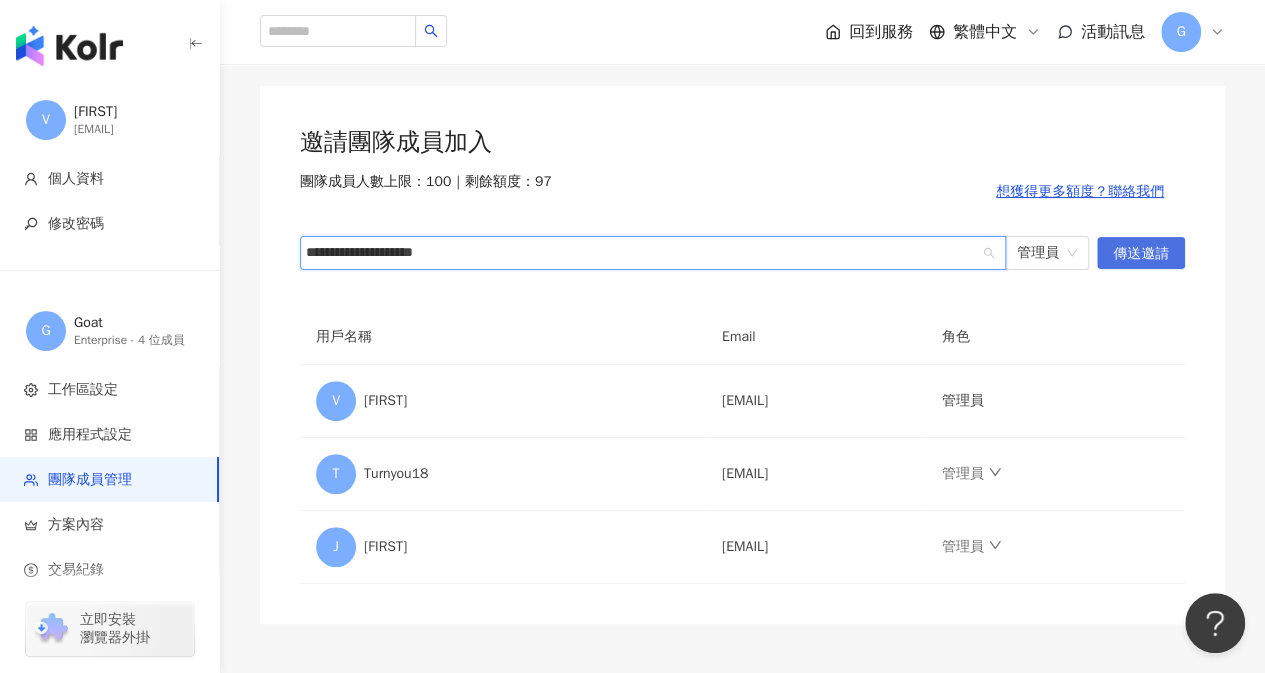 type on "**********" 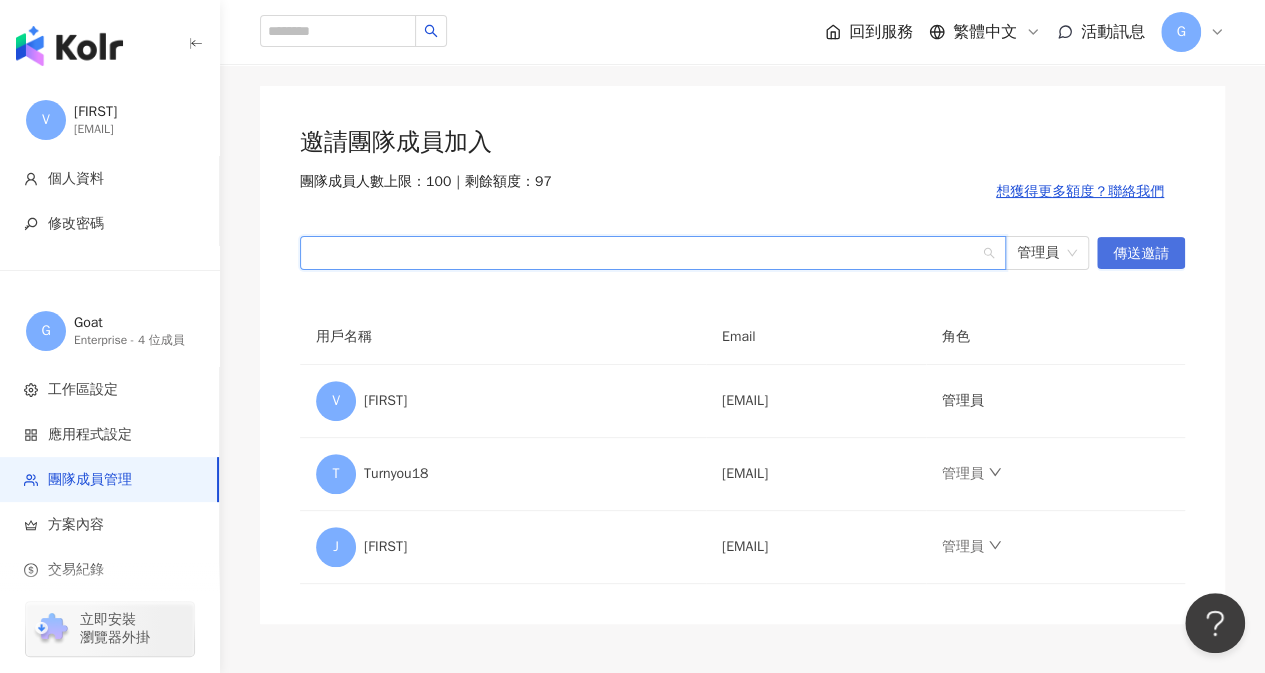 click on "傳送邀請" at bounding box center (1141, 254) 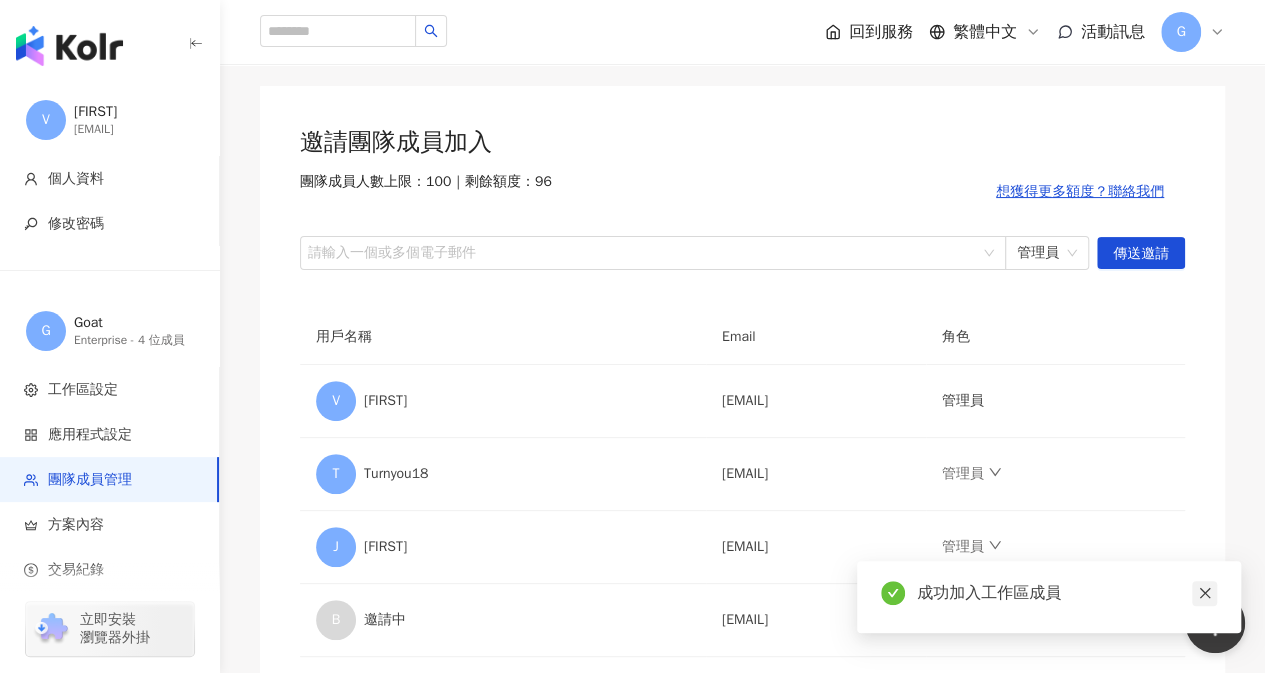 click at bounding box center [1204, 593] 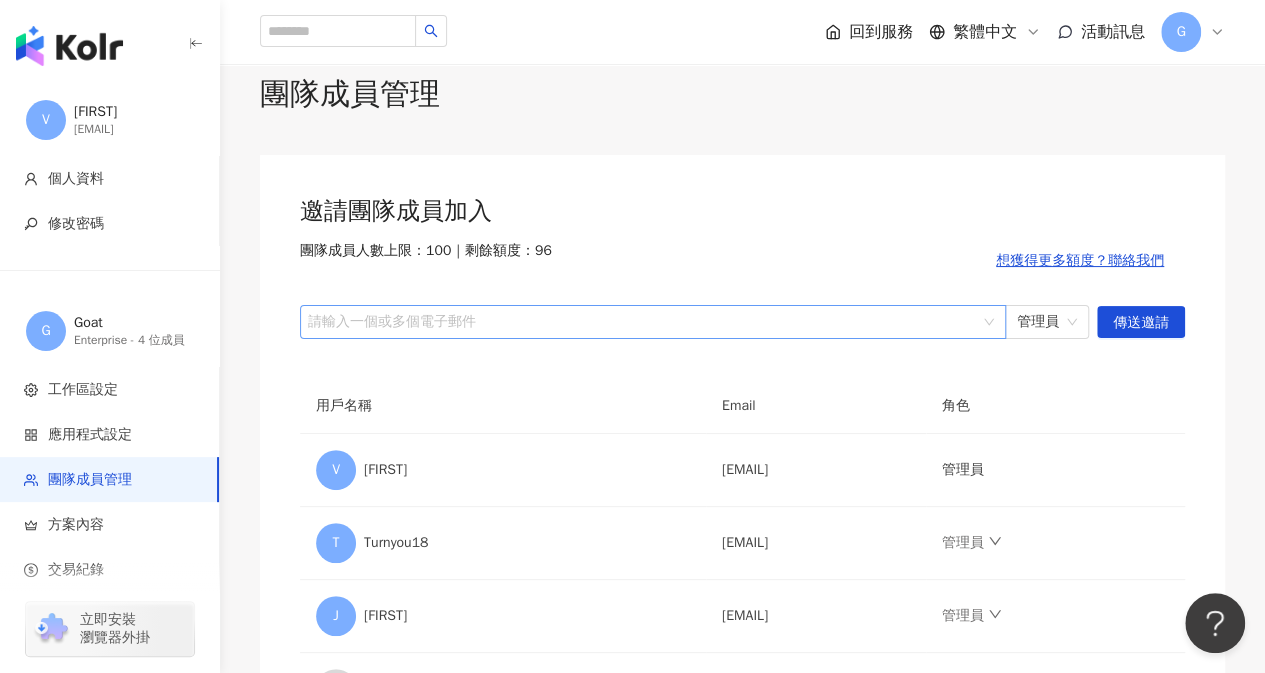 scroll, scrollTop: 0, scrollLeft: 0, axis: both 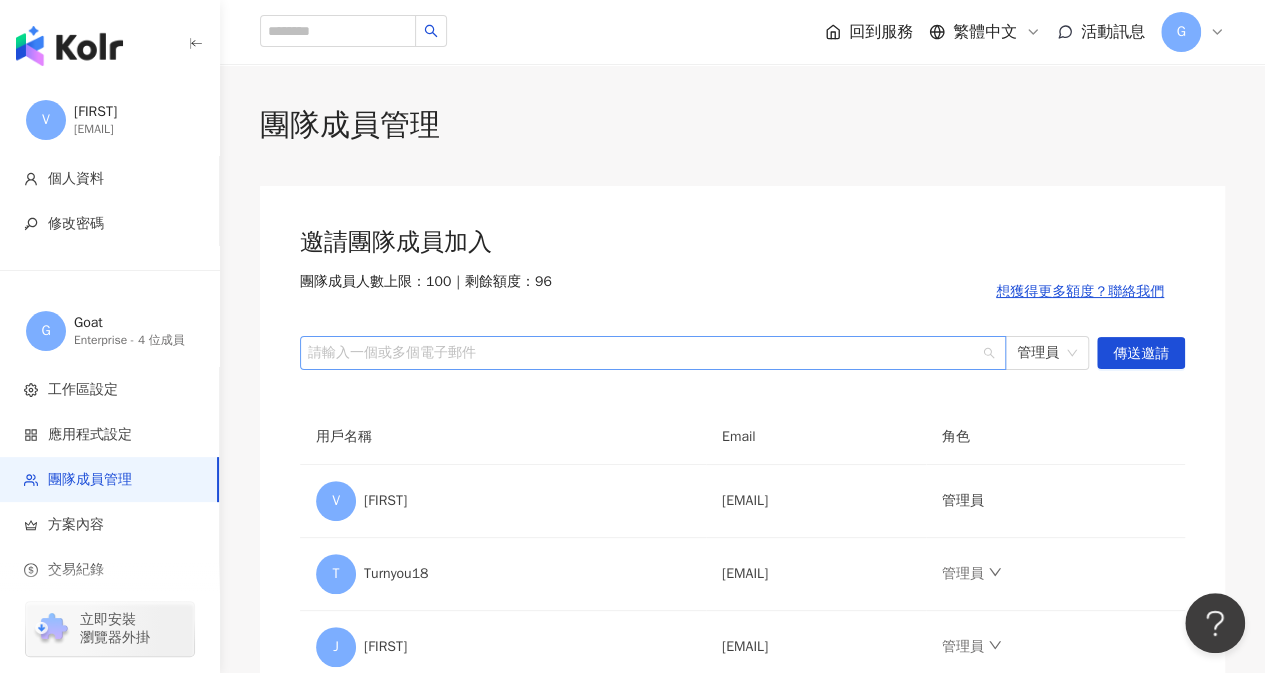 click at bounding box center (642, 352) 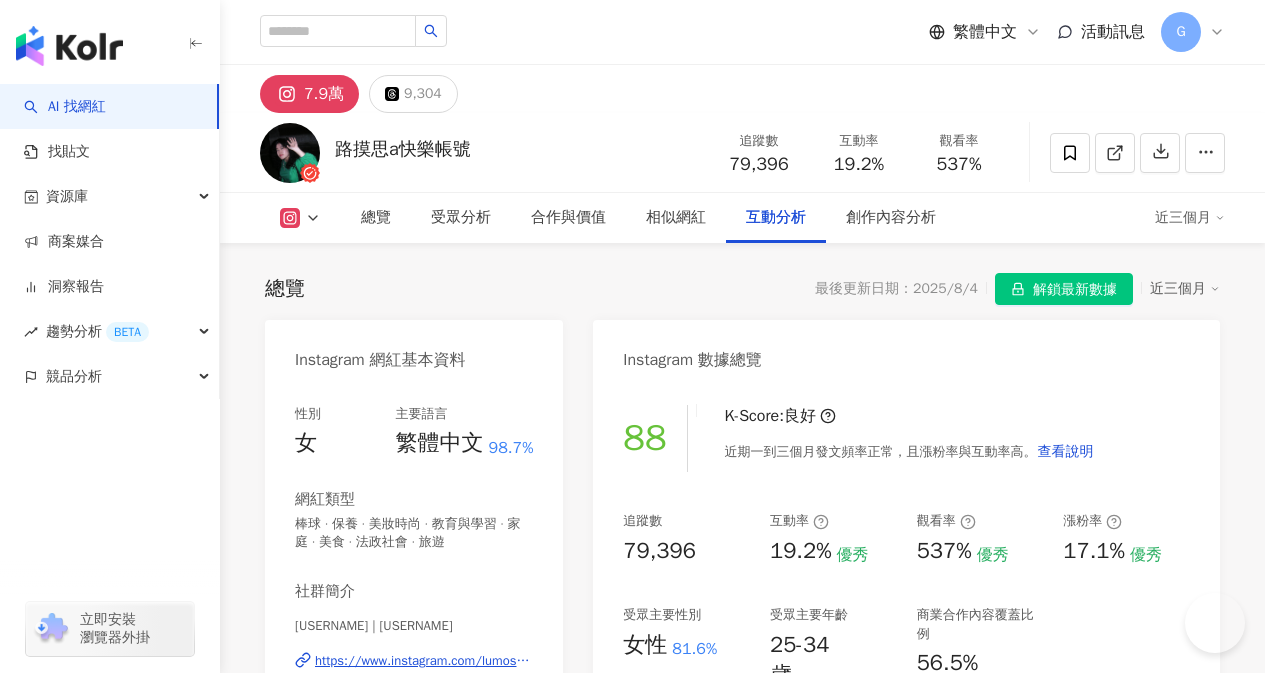 scroll, scrollTop: 4600, scrollLeft: 0, axis: vertical 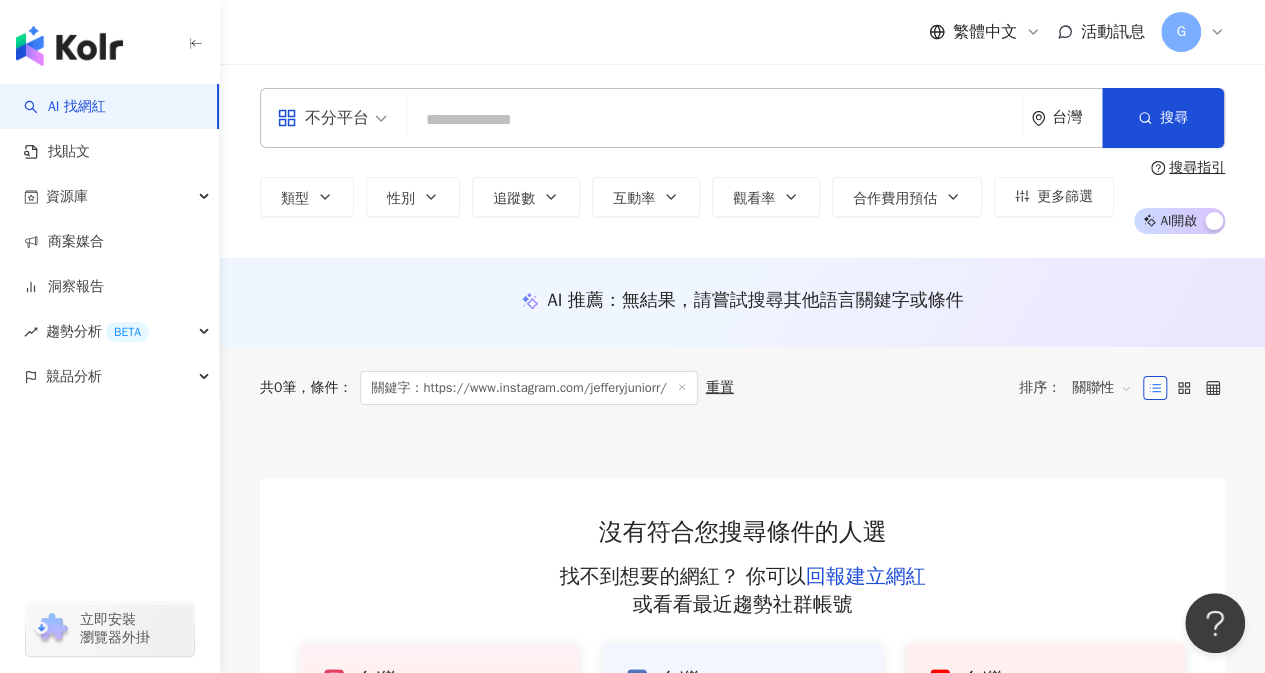 click at bounding box center [714, 120] 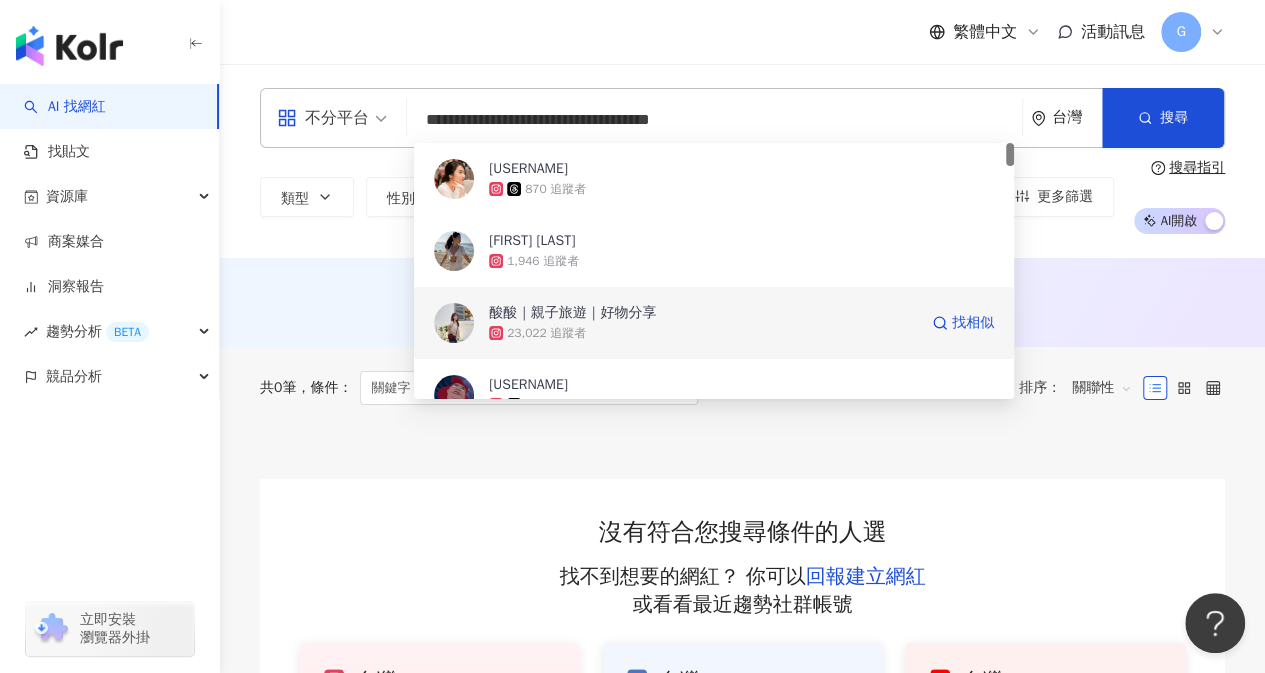 click on "酸酸｜親子旅遊｜好物分享" at bounding box center [703, 313] 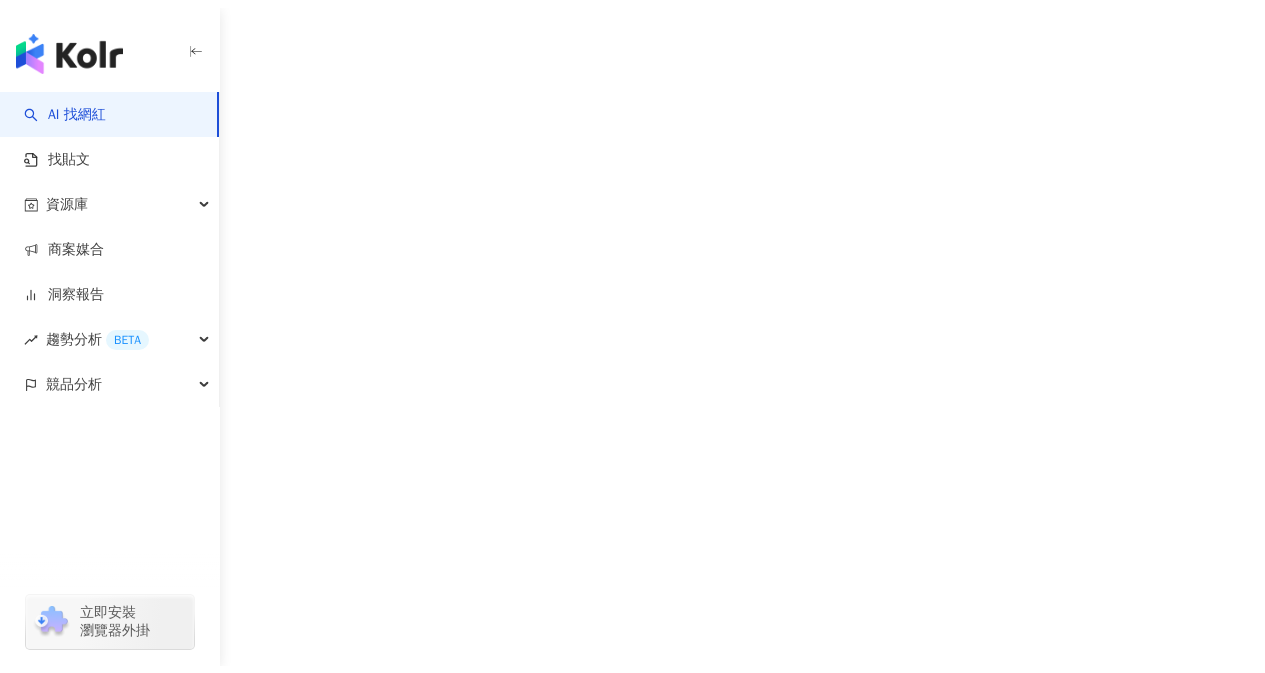 scroll, scrollTop: 0, scrollLeft: 0, axis: both 